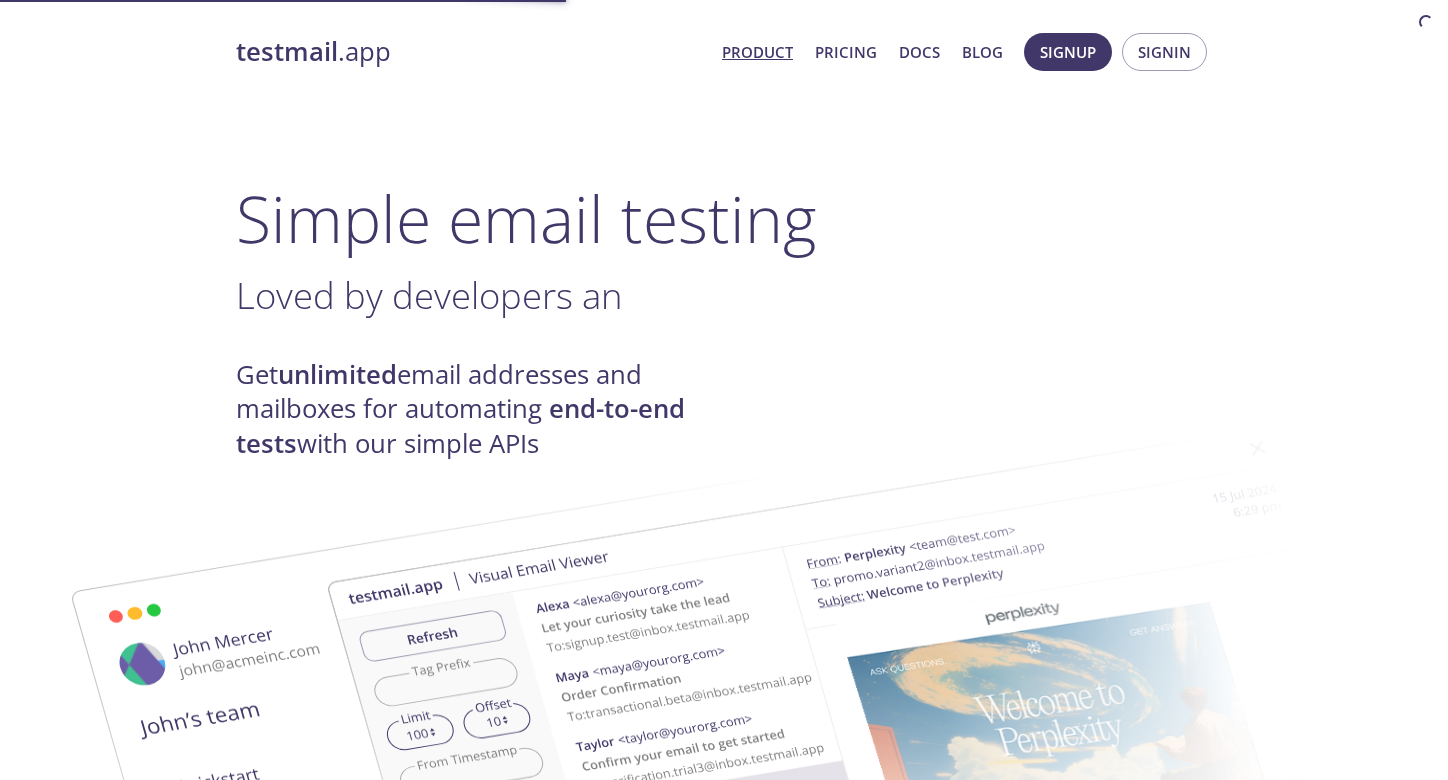 scroll, scrollTop: 0, scrollLeft: 0, axis: both 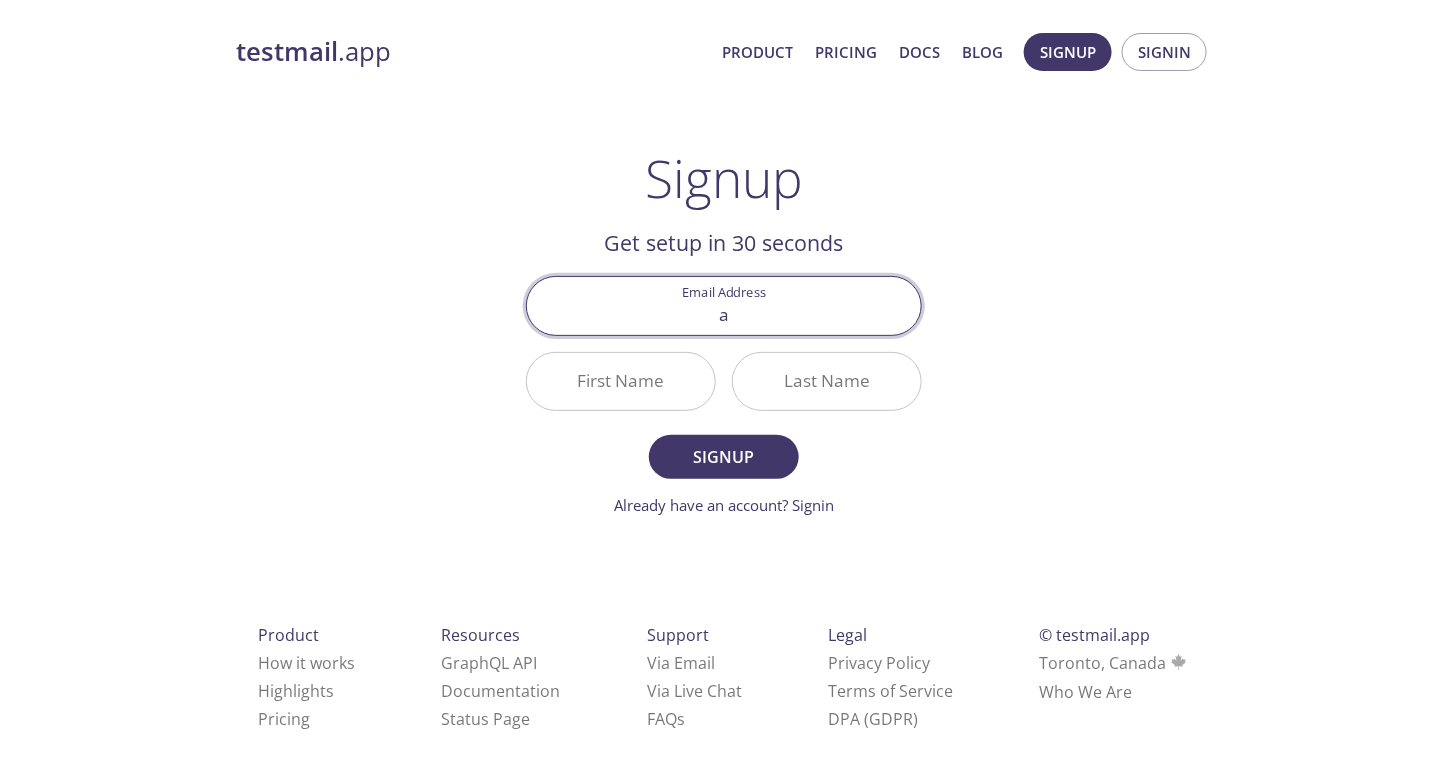 click on "a" at bounding box center [724, 305] 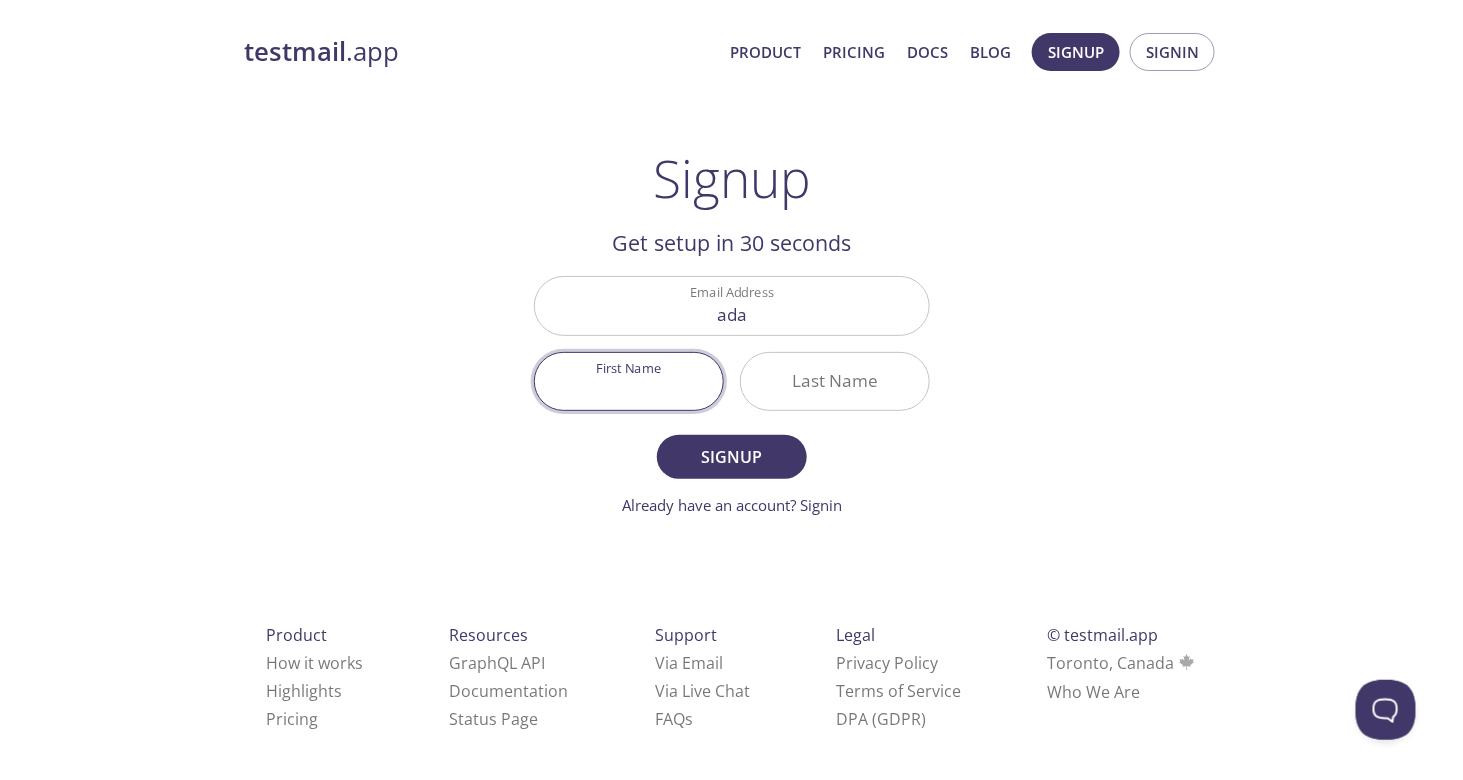 scroll, scrollTop: 0, scrollLeft: 0, axis: both 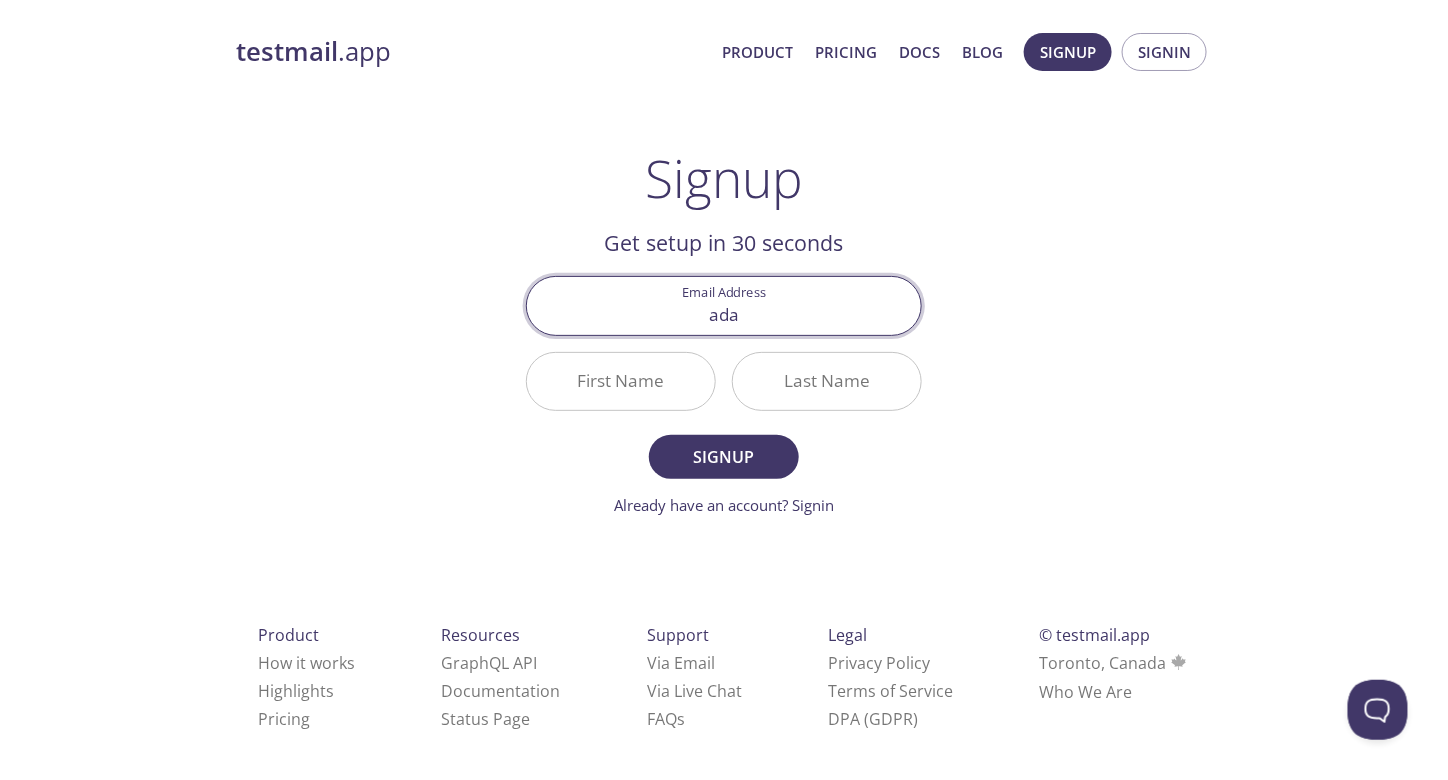 click on "ada" at bounding box center (724, 305) 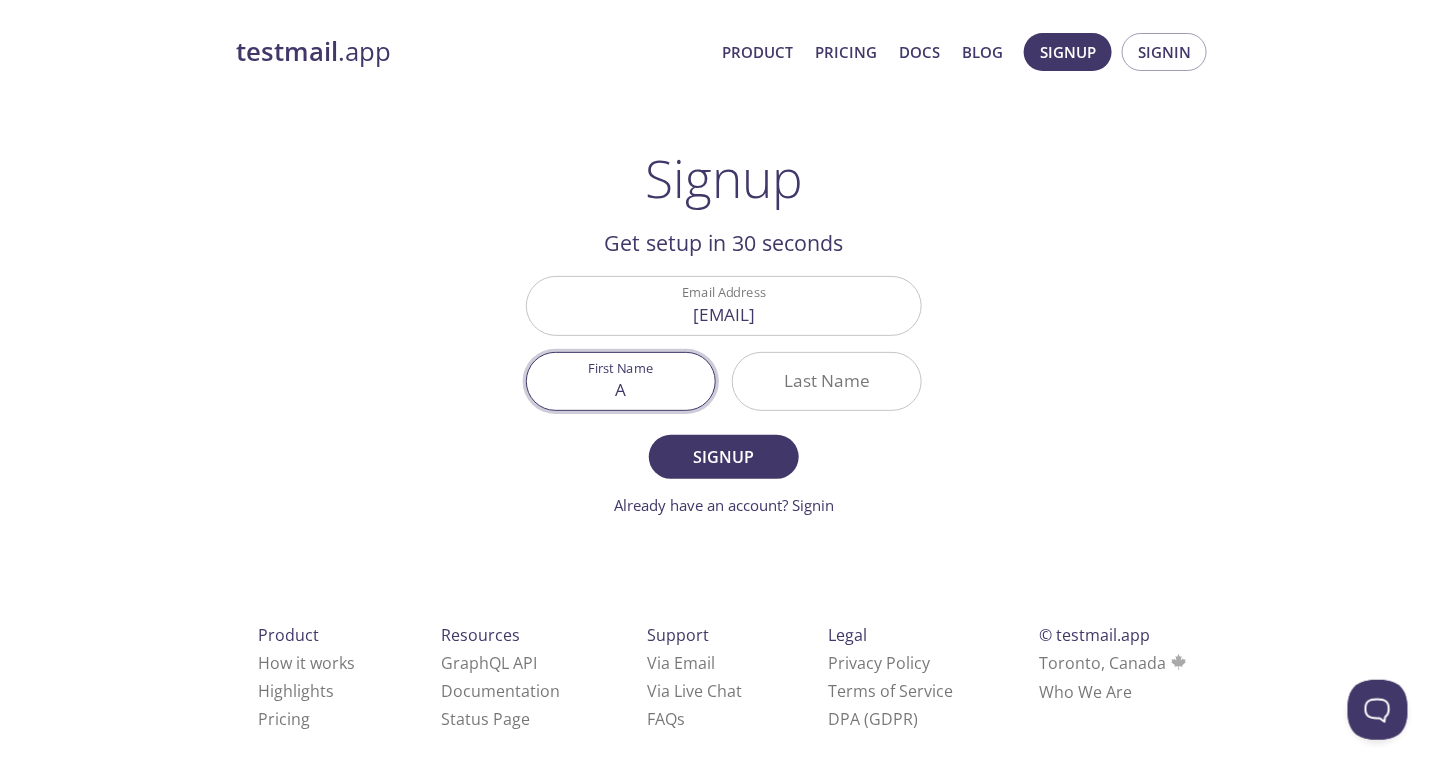 click on "A" at bounding box center (621, 381) 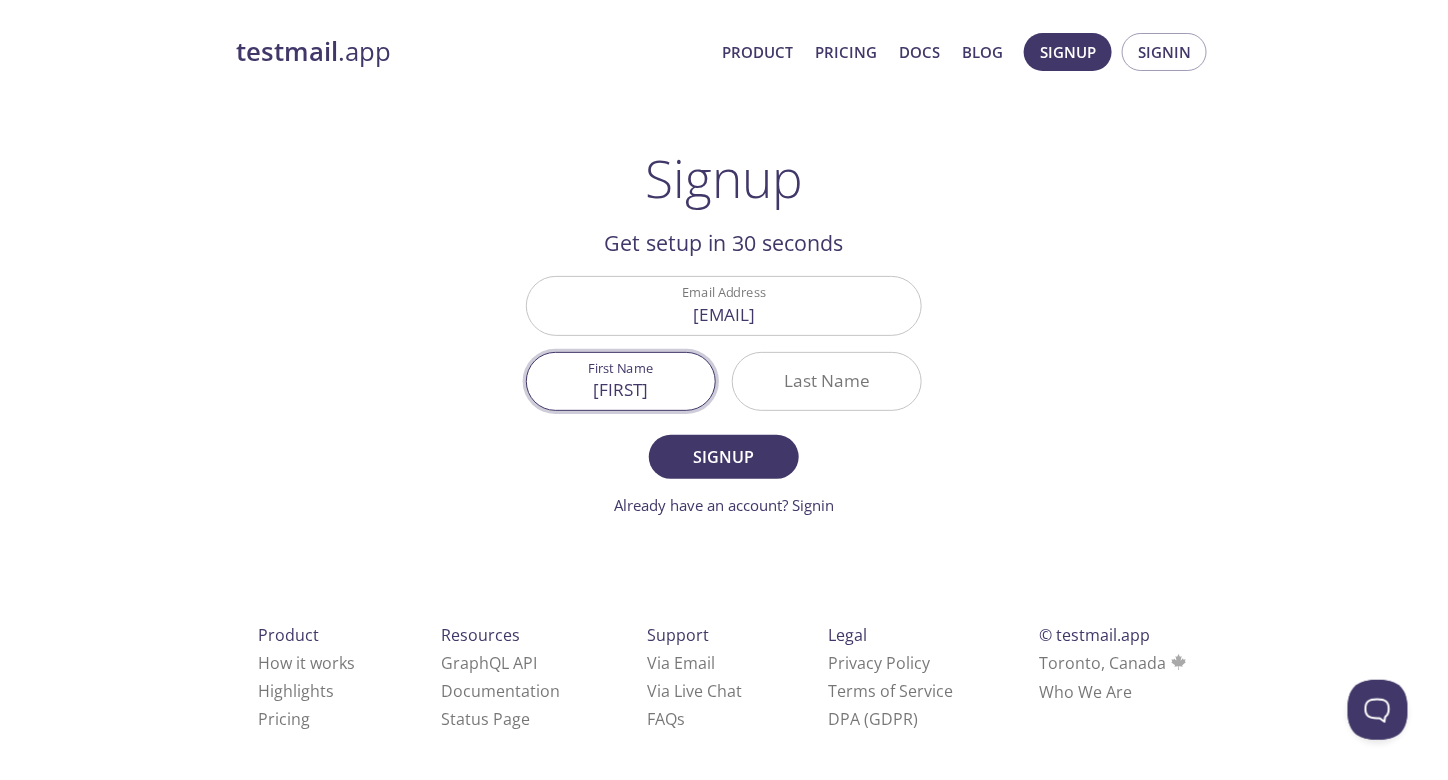 type on "[FIRST]" 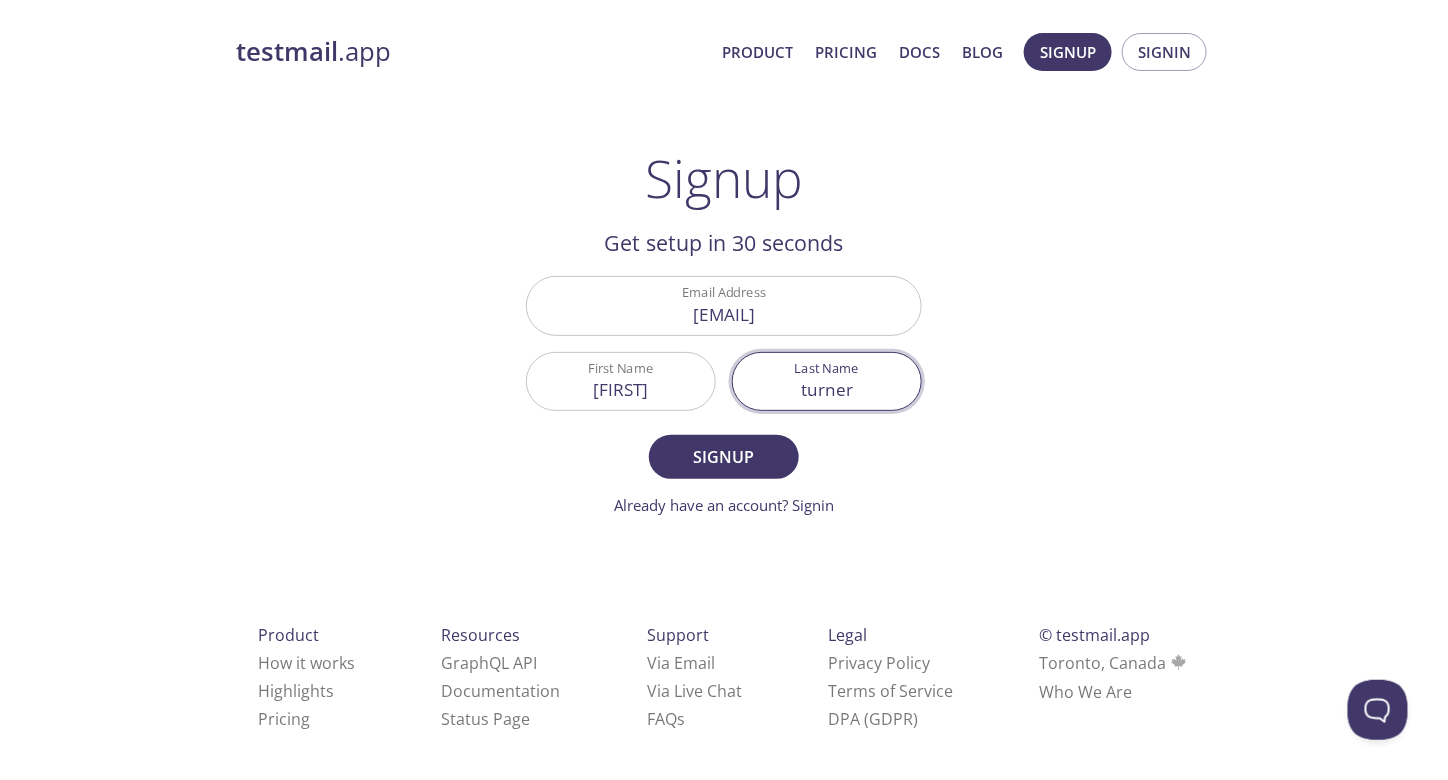 type on "turner" 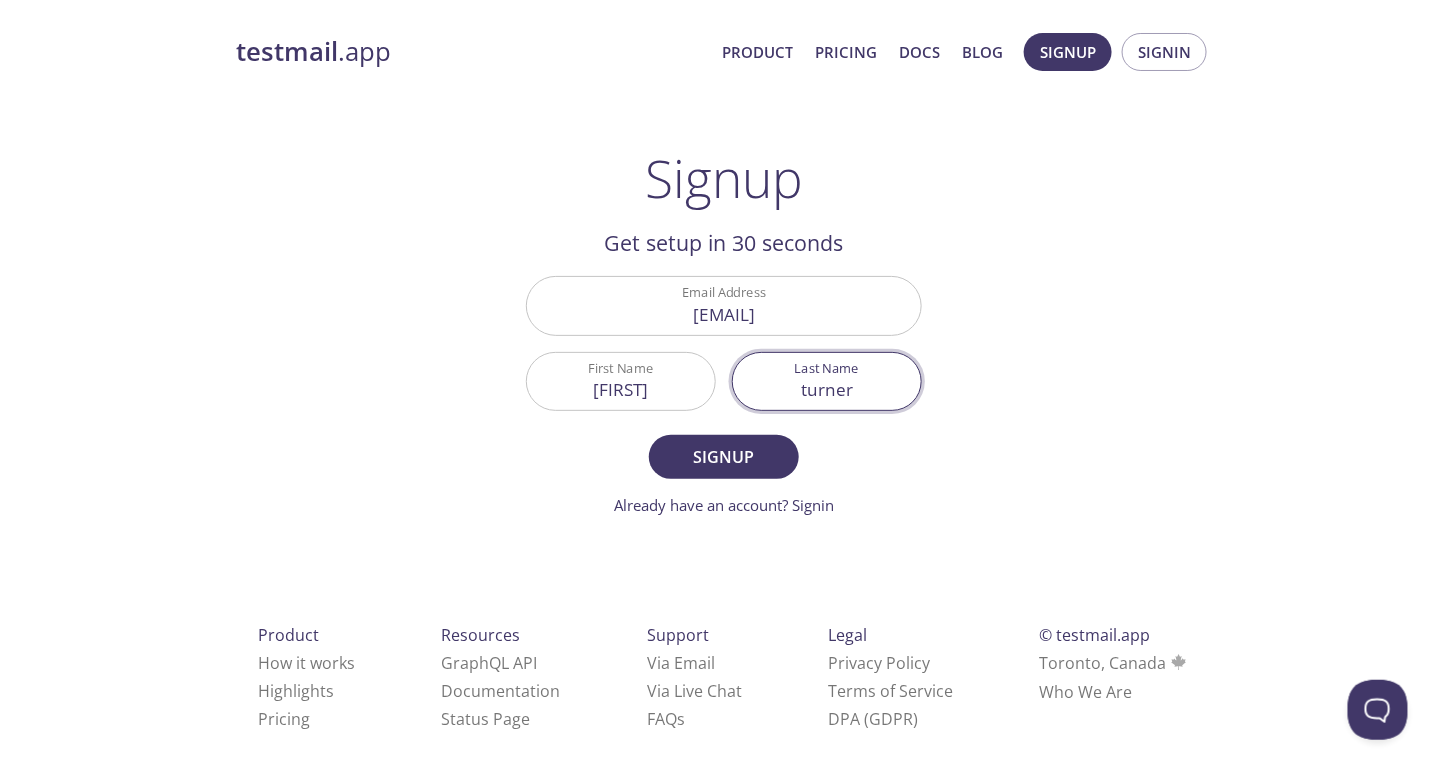 click on "Signup" at bounding box center (724, 457) 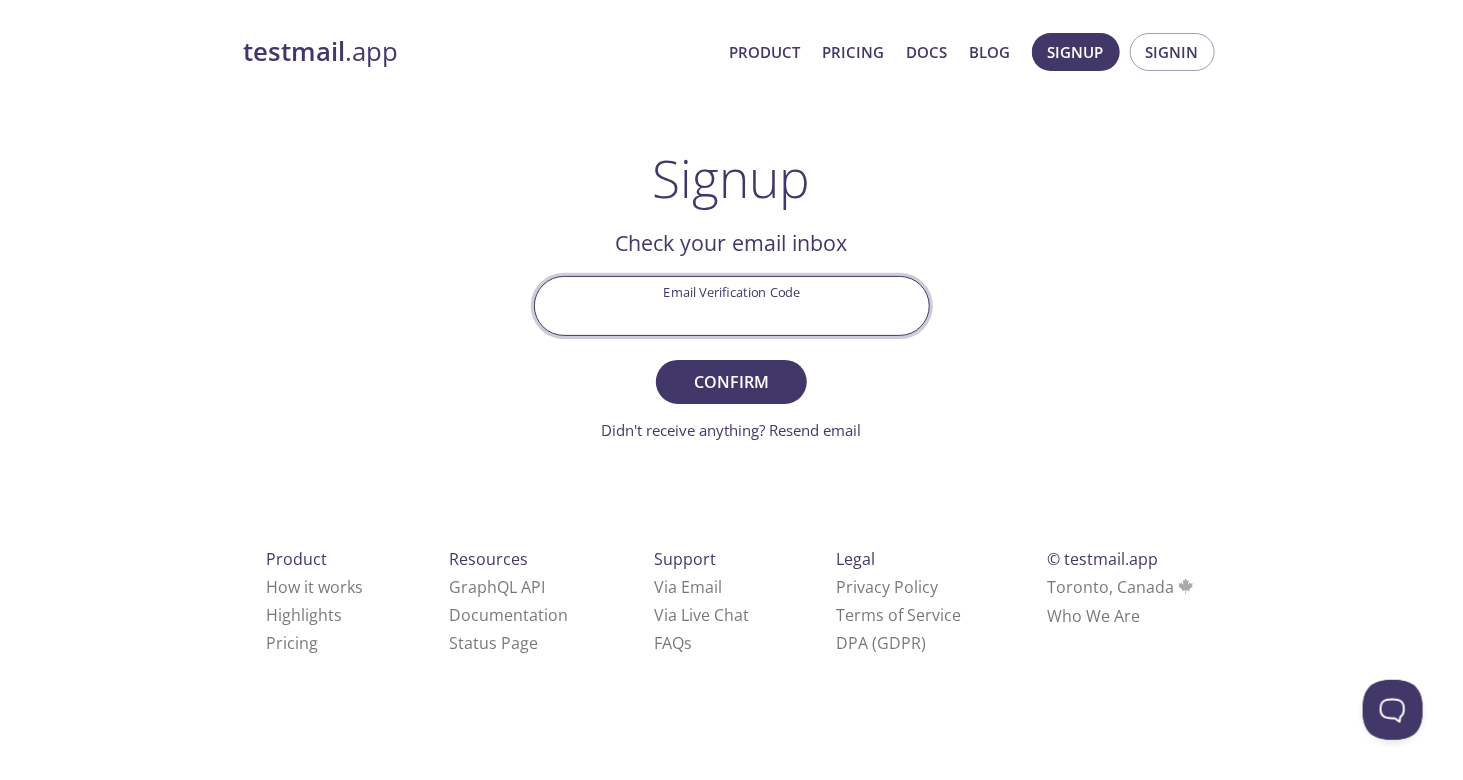 click on "Email Verification Code" at bounding box center [732, 305] 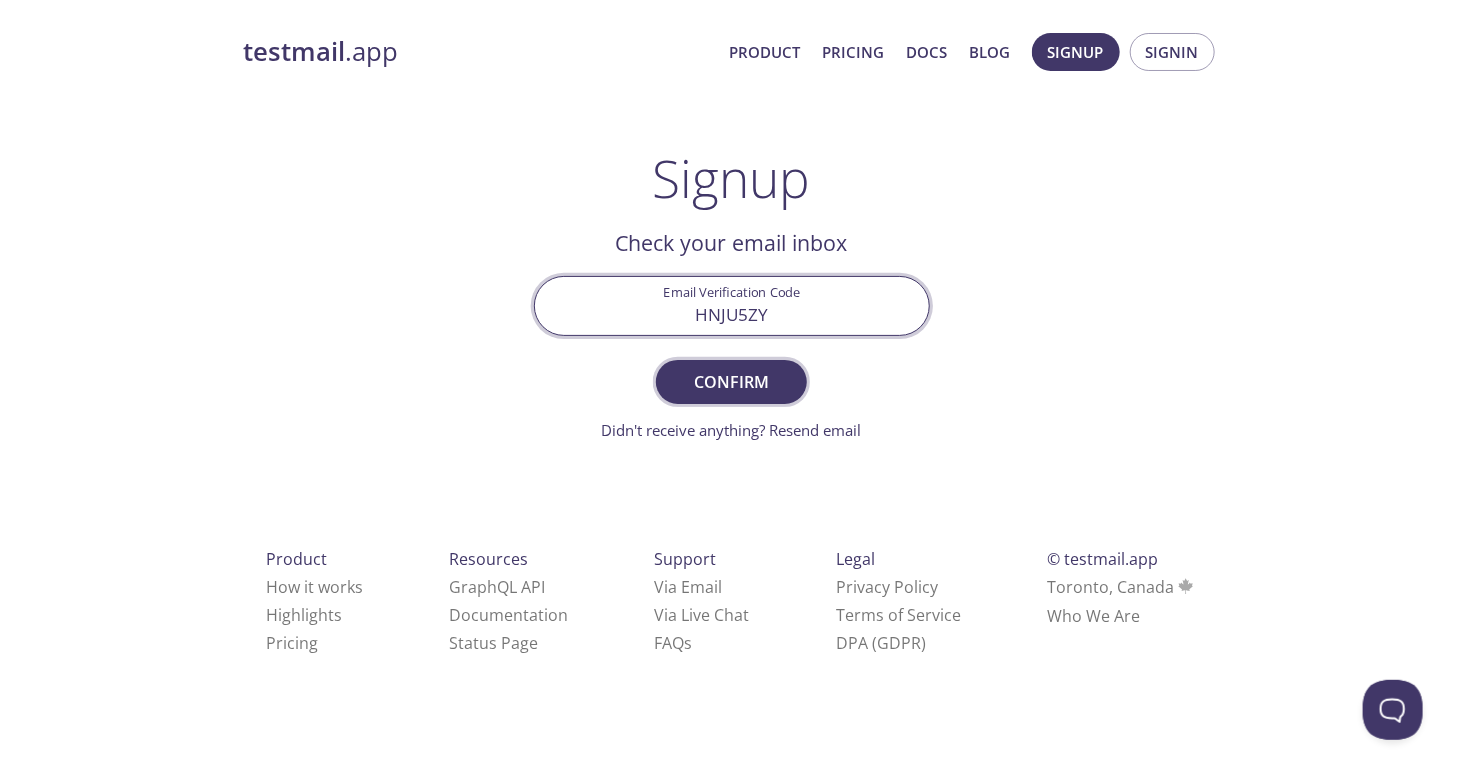 type on "HNJU5ZY" 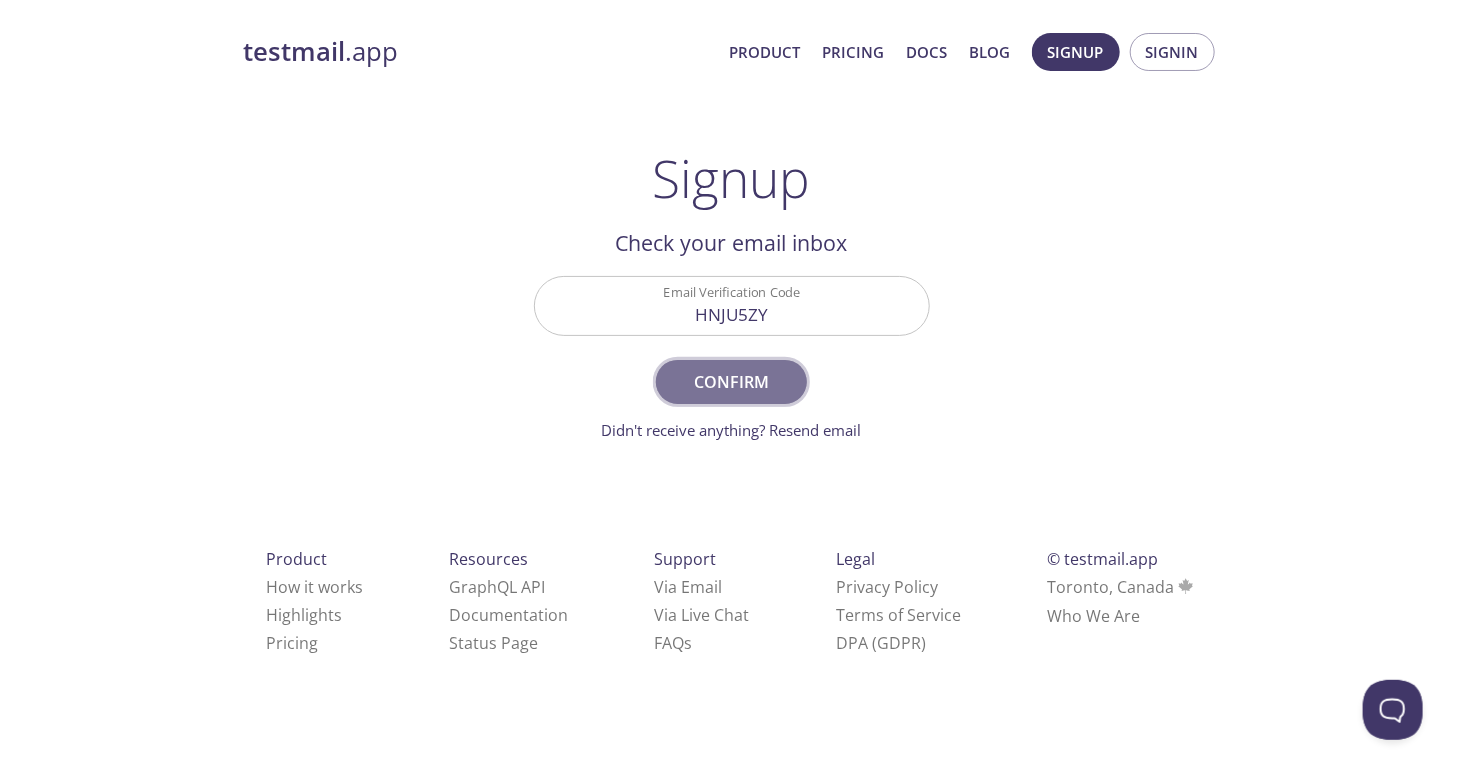 click on "Confirm" at bounding box center (731, 382) 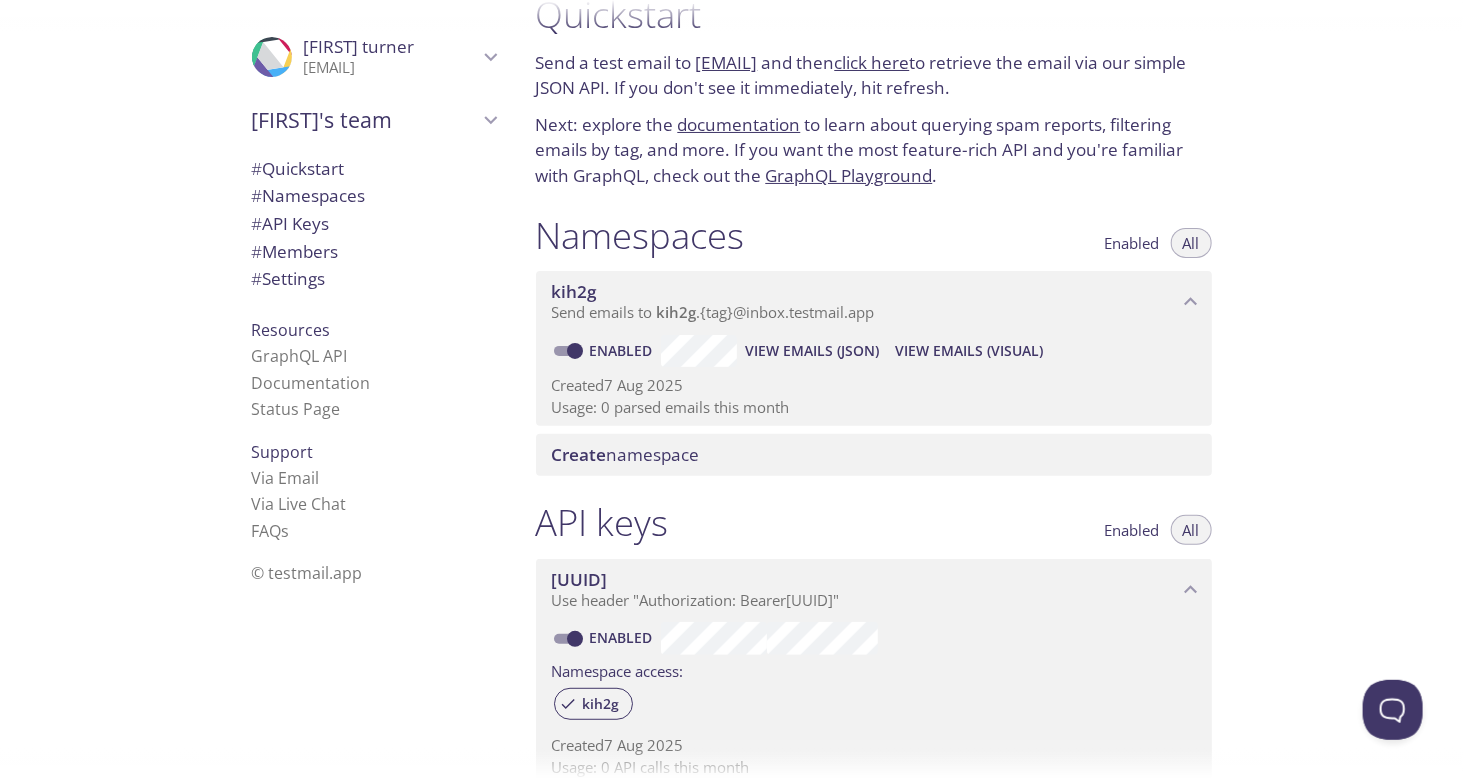 scroll, scrollTop: 0, scrollLeft: 0, axis: both 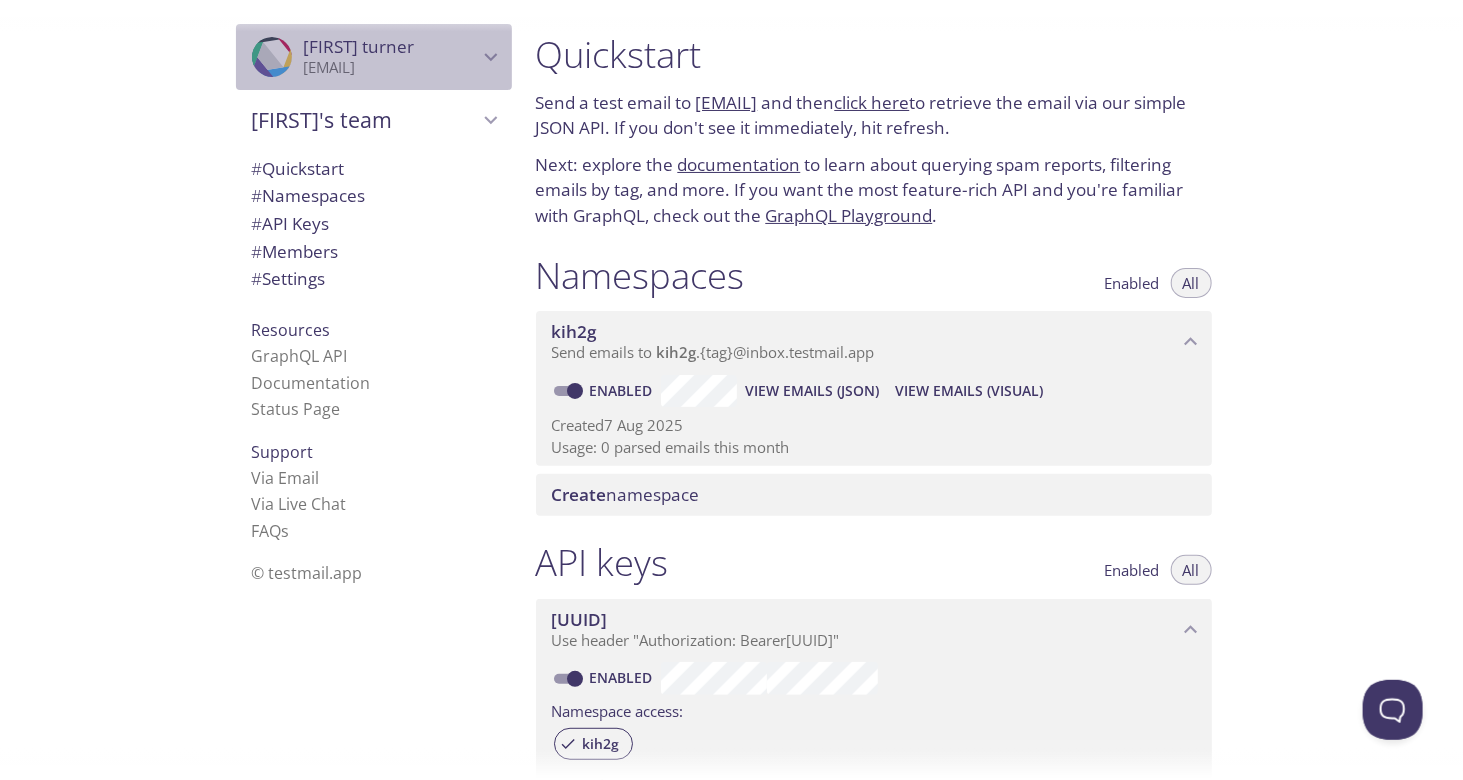 click 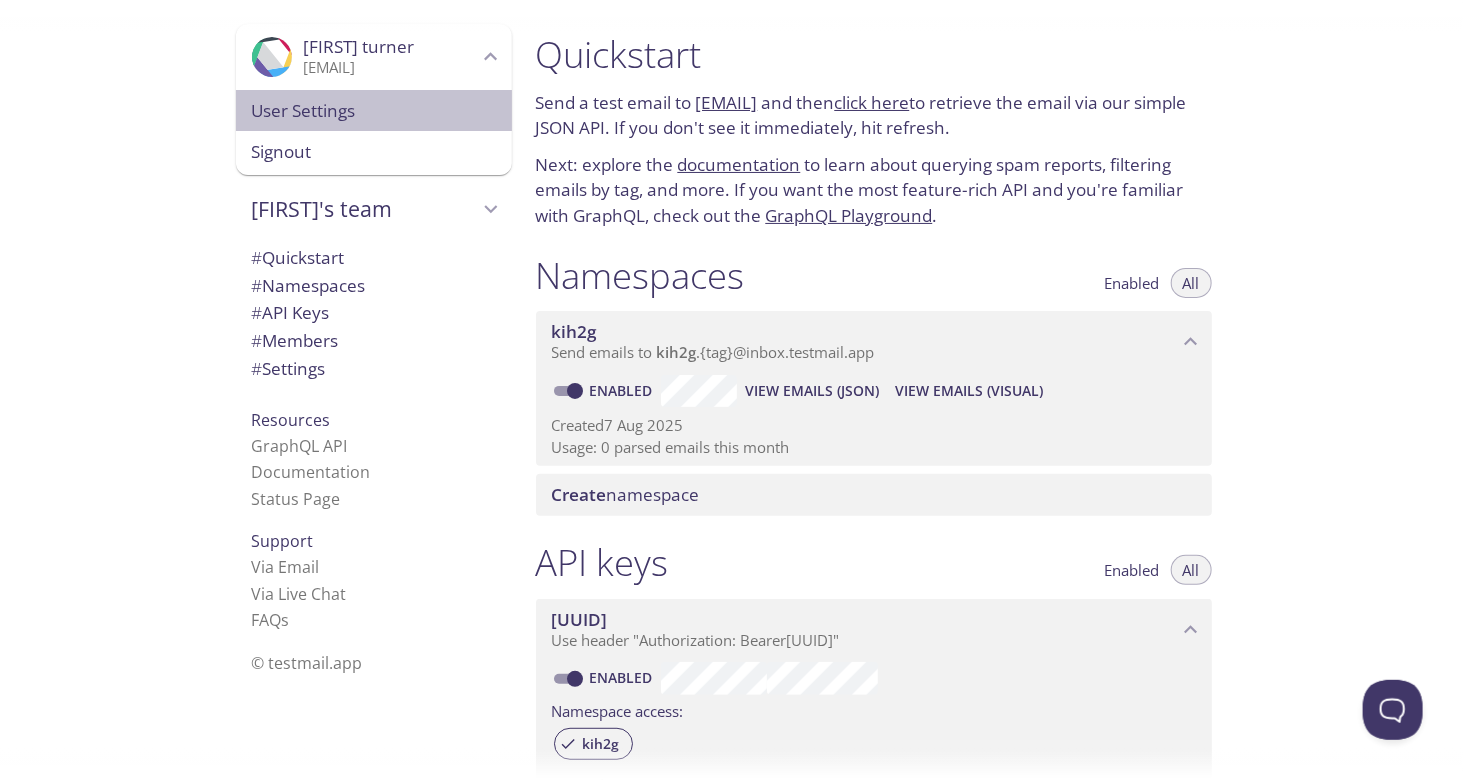 click on "User Settings" at bounding box center [374, 111] 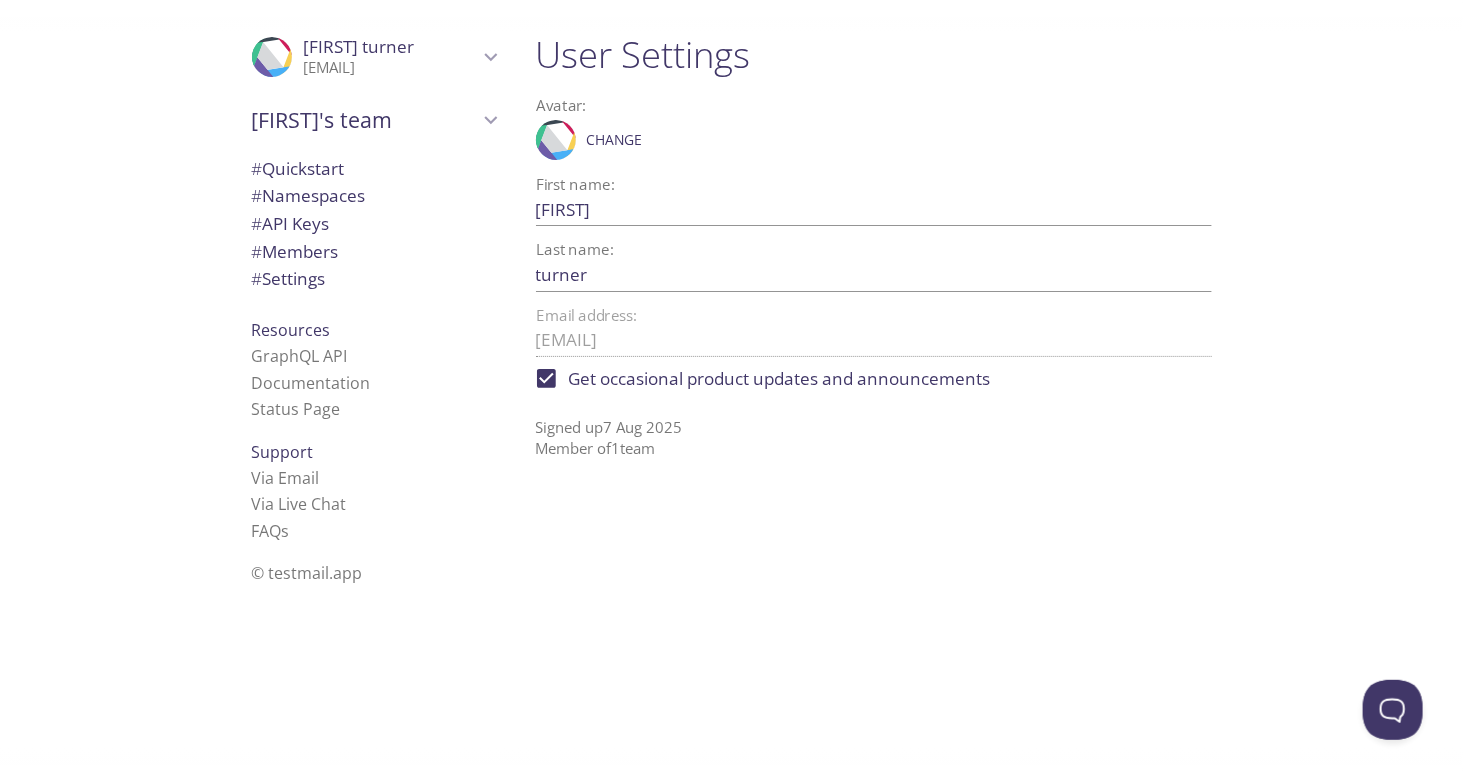 click on "#  Settings" at bounding box center [289, 278] 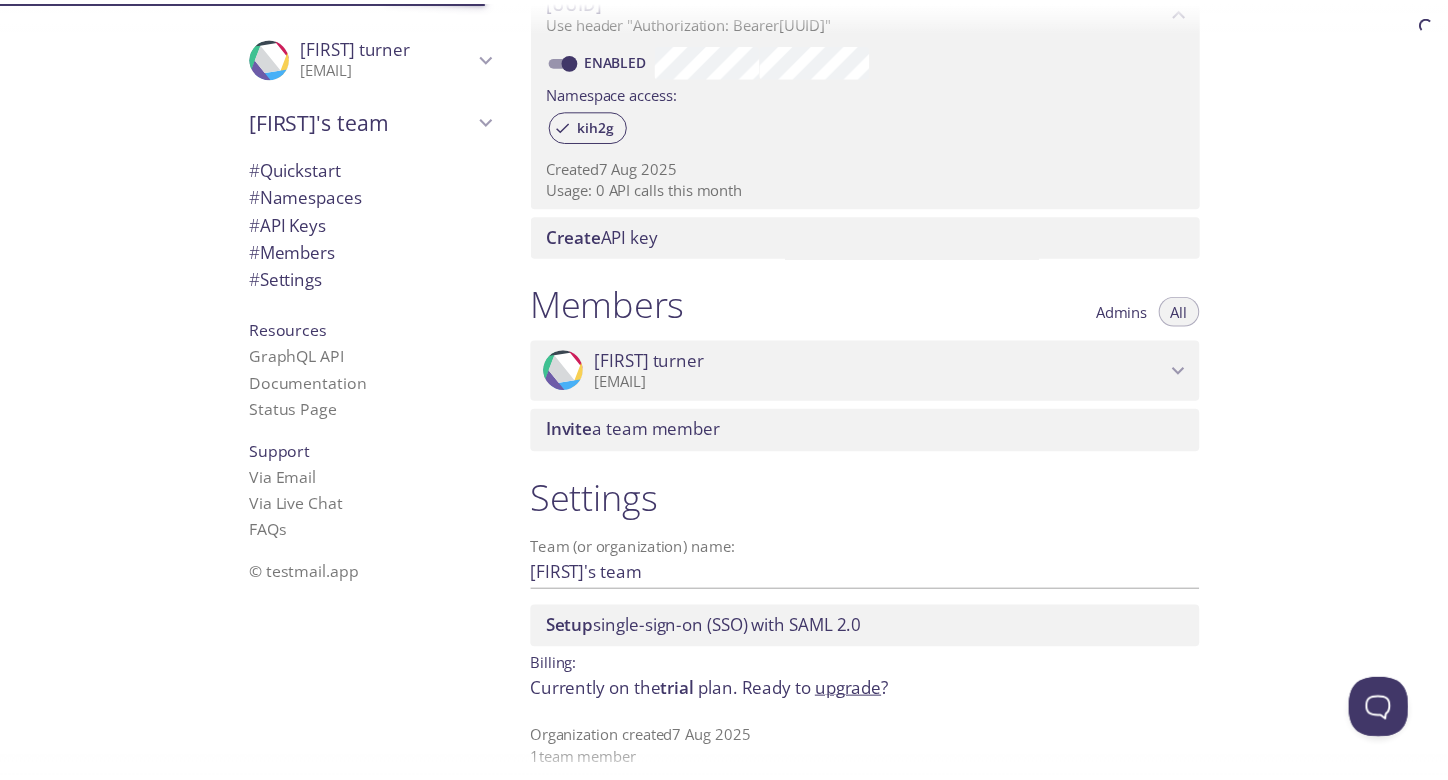 scroll, scrollTop: 642, scrollLeft: 0, axis: vertical 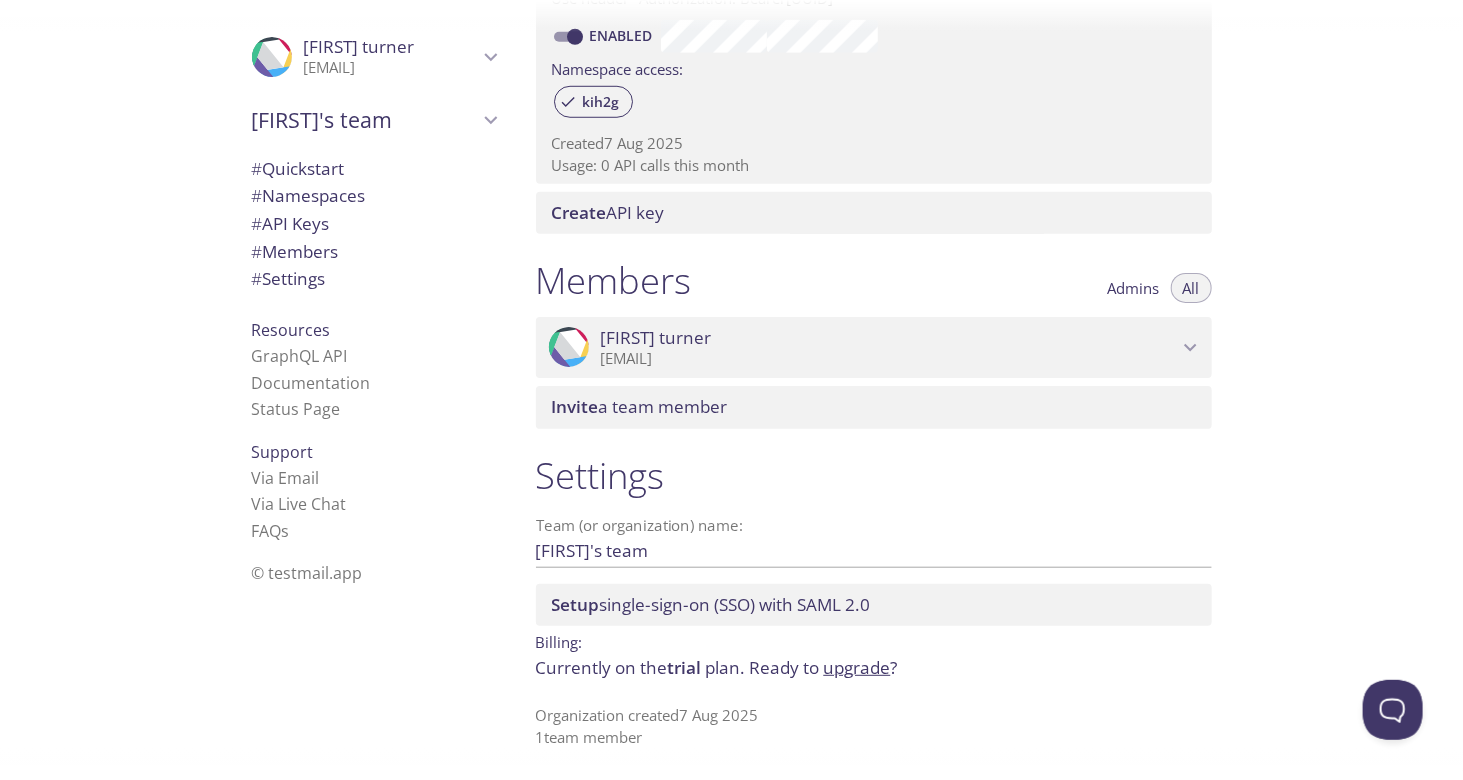 click on "upgrade" at bounding box center (857, 667) 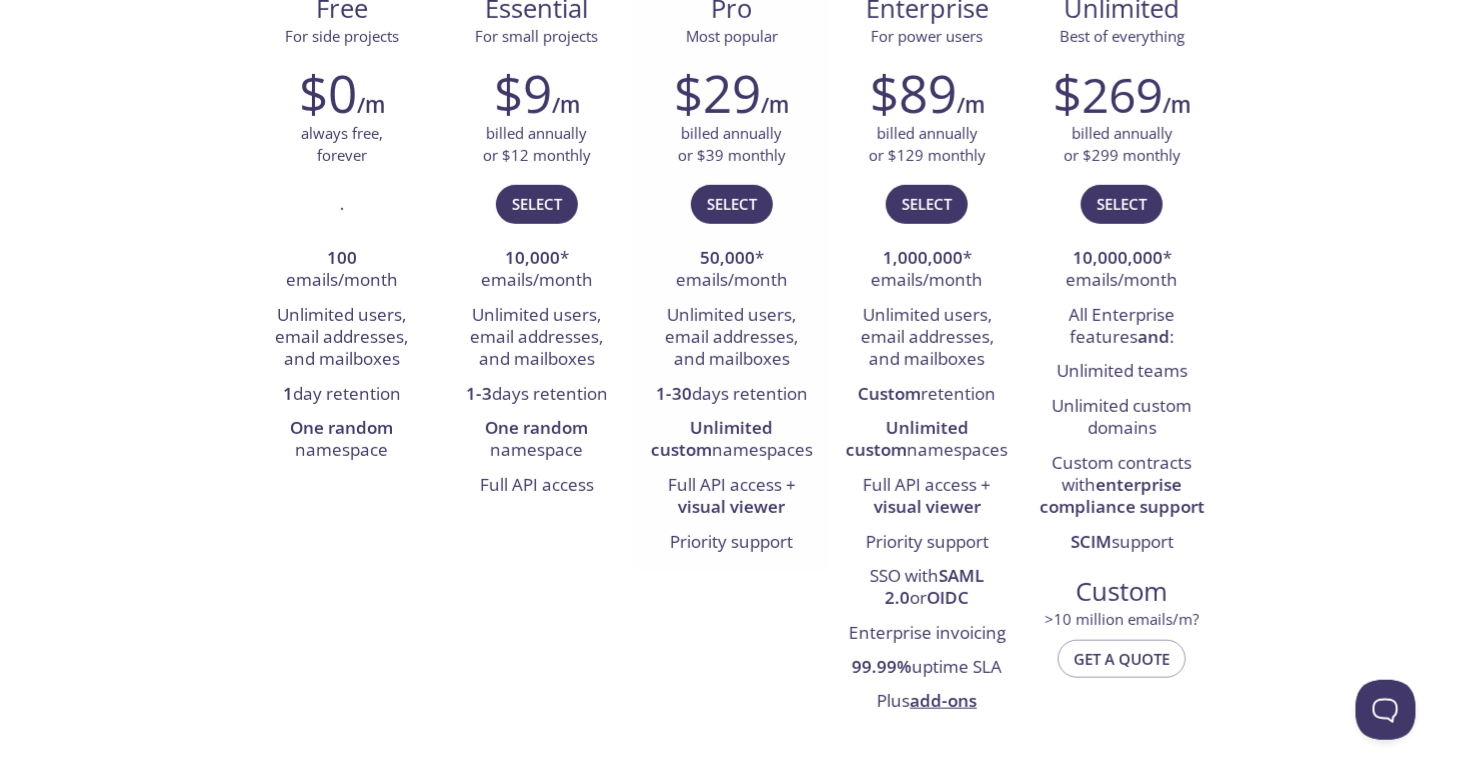 scroll, scrollTop: 0, scrollLeft: 0, axis: both 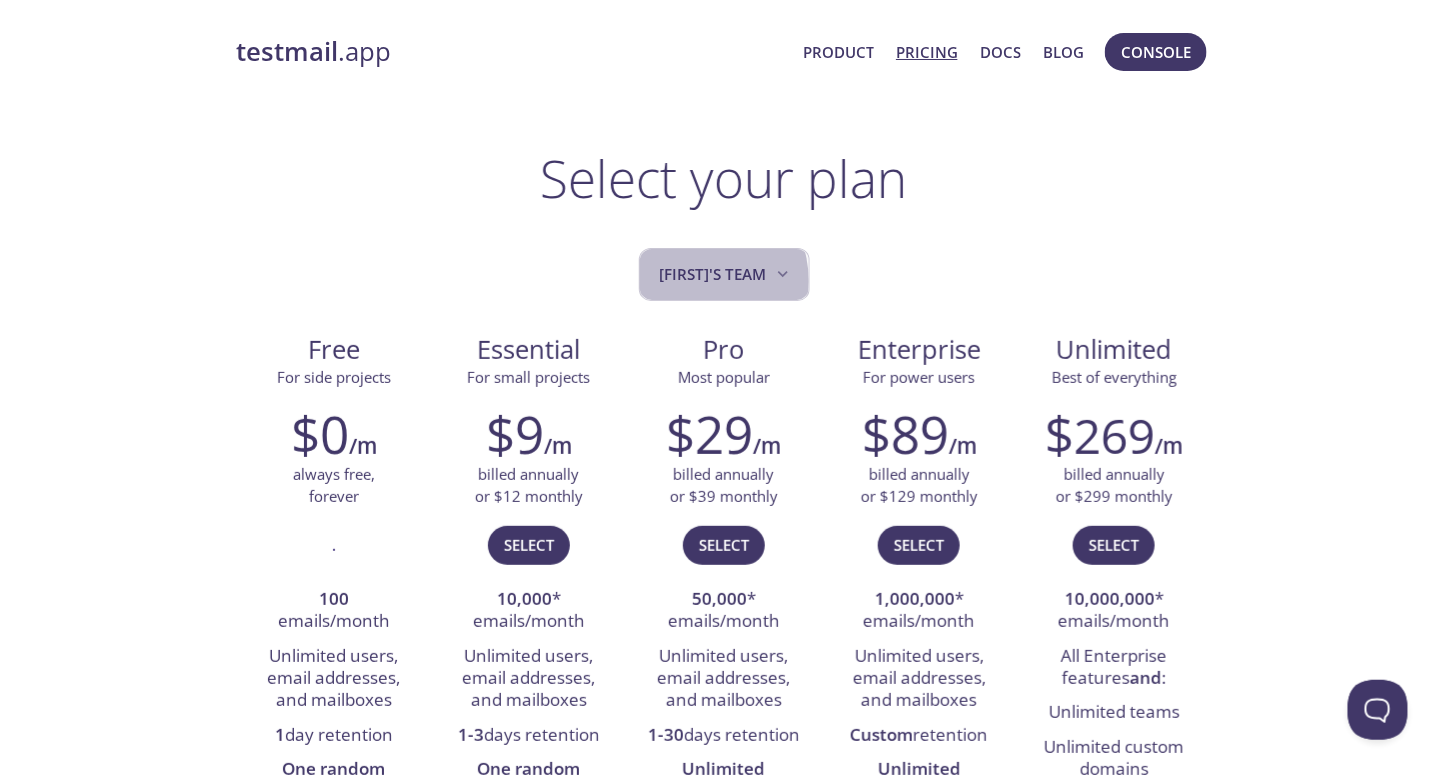 click on "[FIRST]'s team" at bounding box center [726, 274] 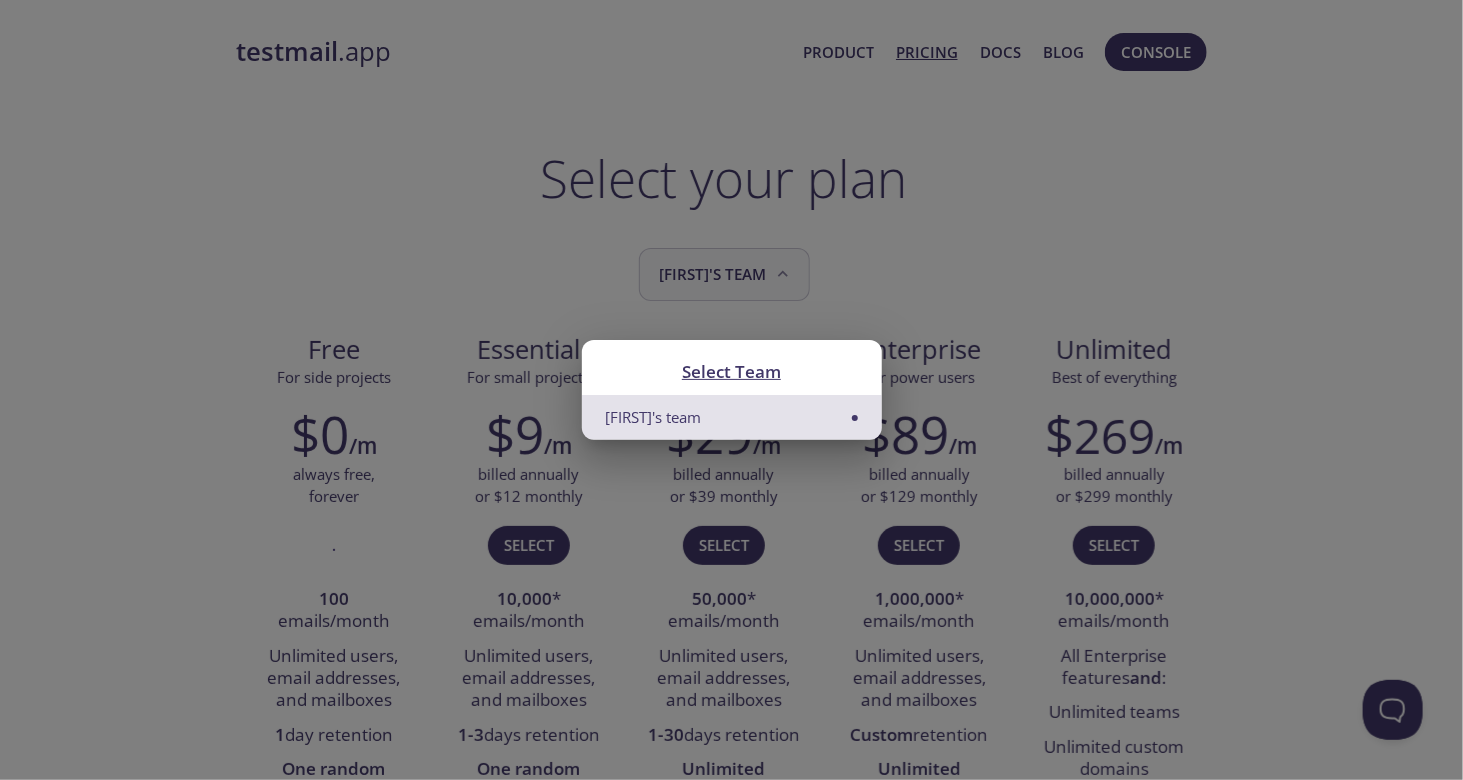click on "Select Team [FIRST]'s team" at bounding box center [731, 390] 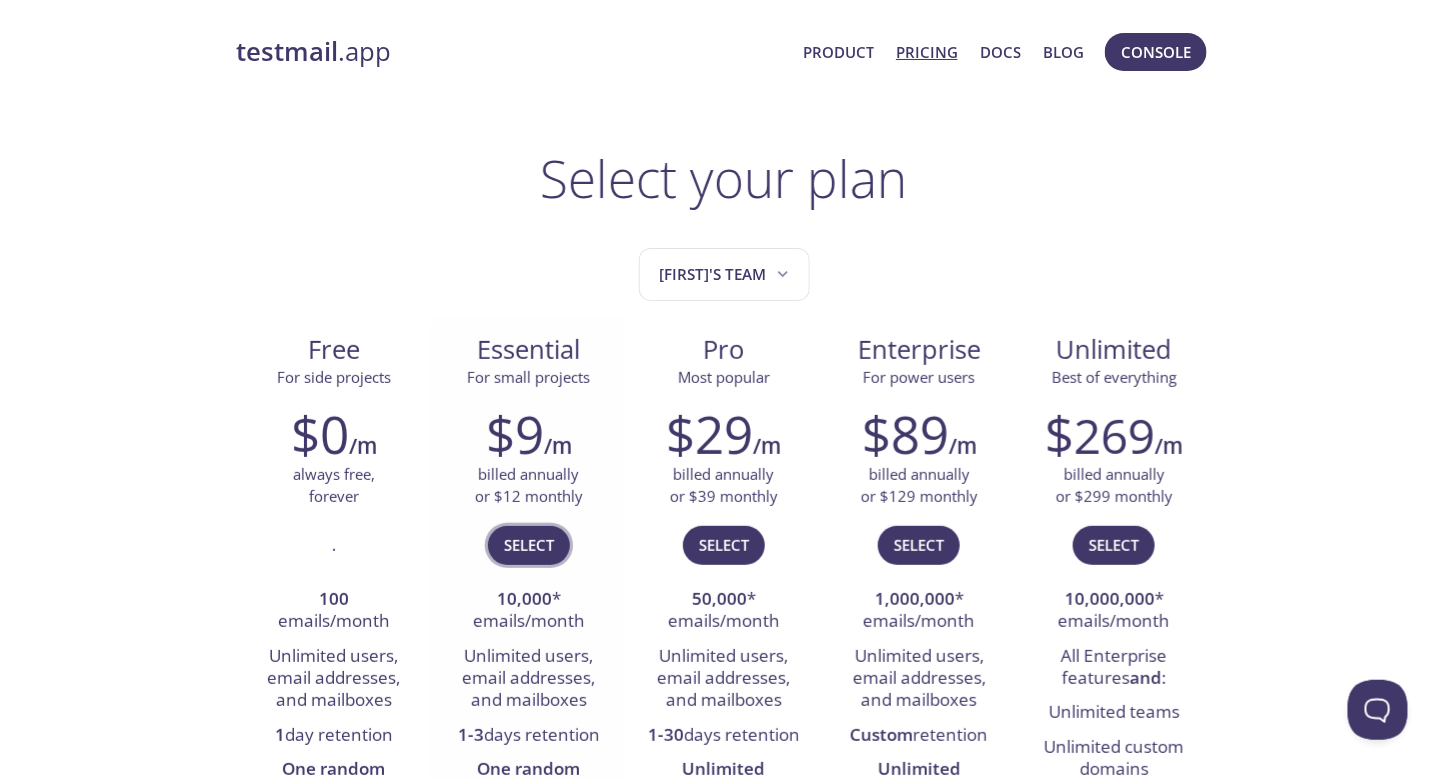 click on "Select" at bounding box center [529, 545] 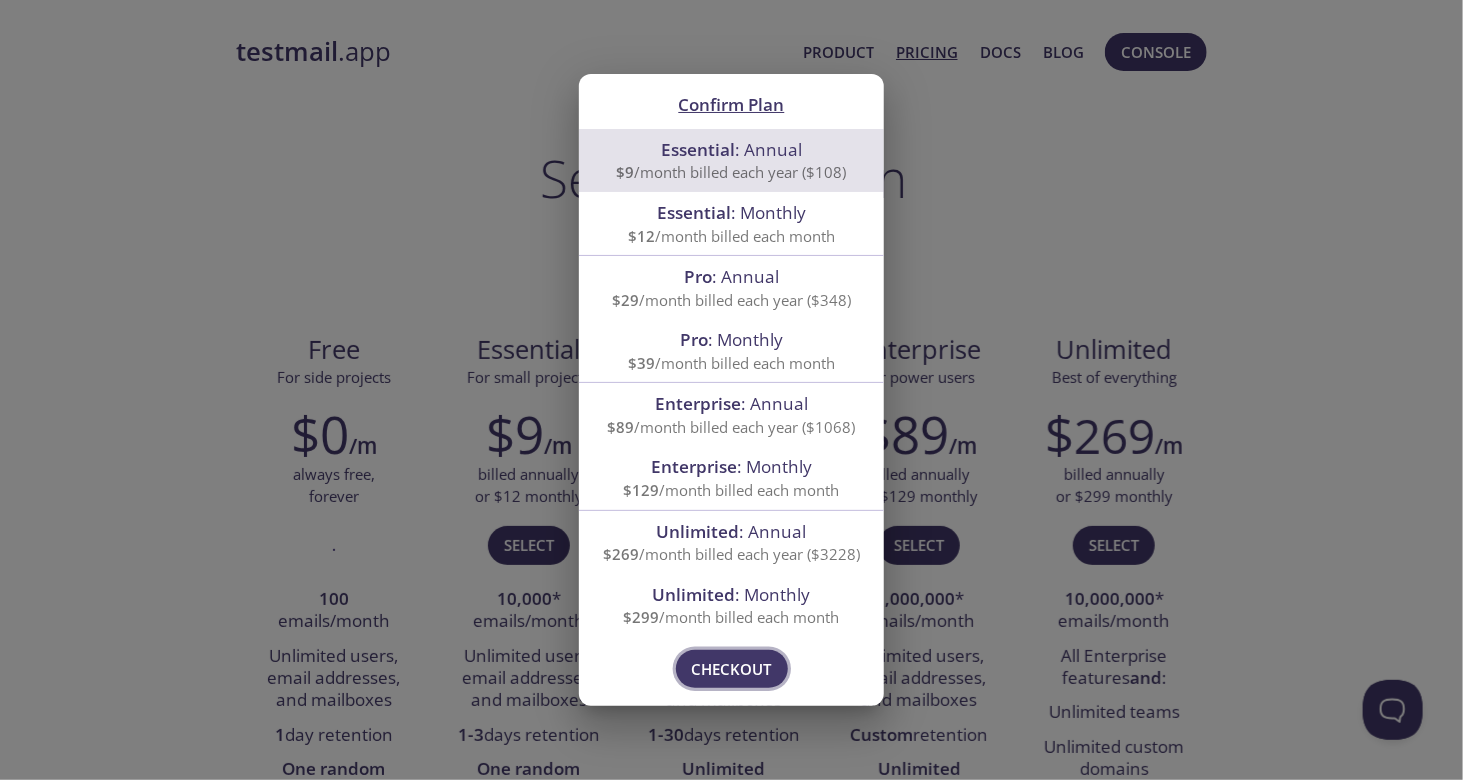click on "Checkout" at bounding box center (732, 669) 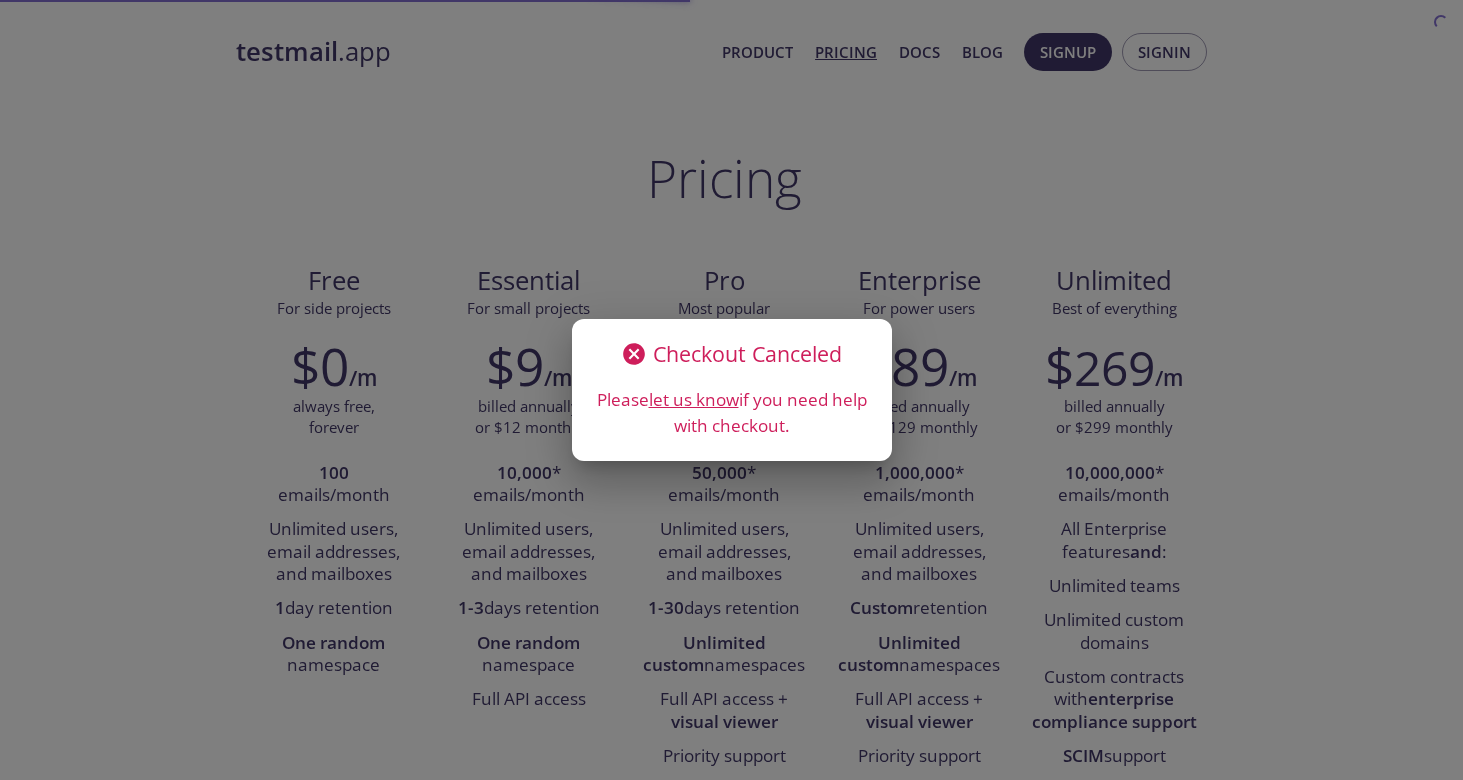 scroll, scrollTop: 0, scrollLeft: 0, axis: both 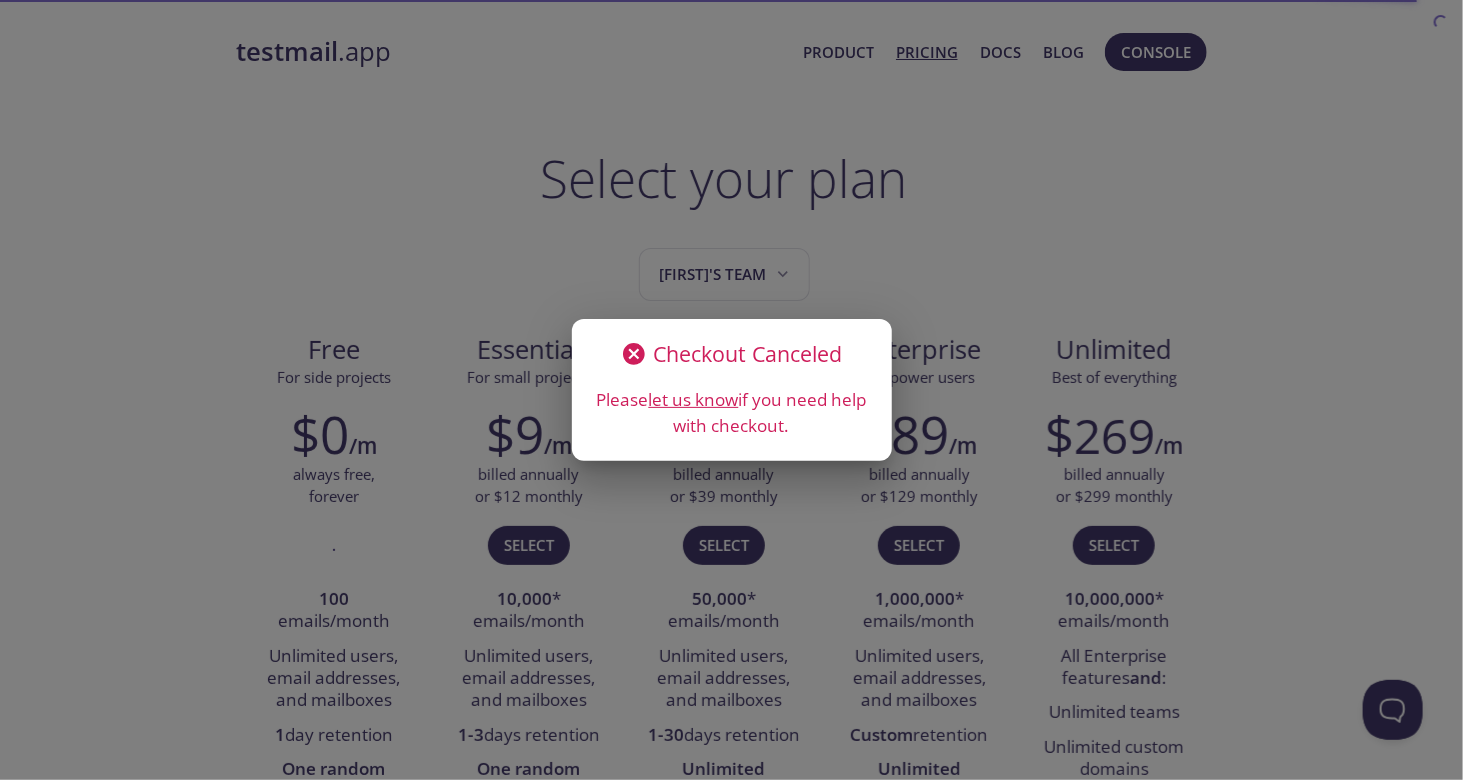 click on "Checkout Canceled Please  let us know  if you need help with checkout." at bounding box center (731, 390) 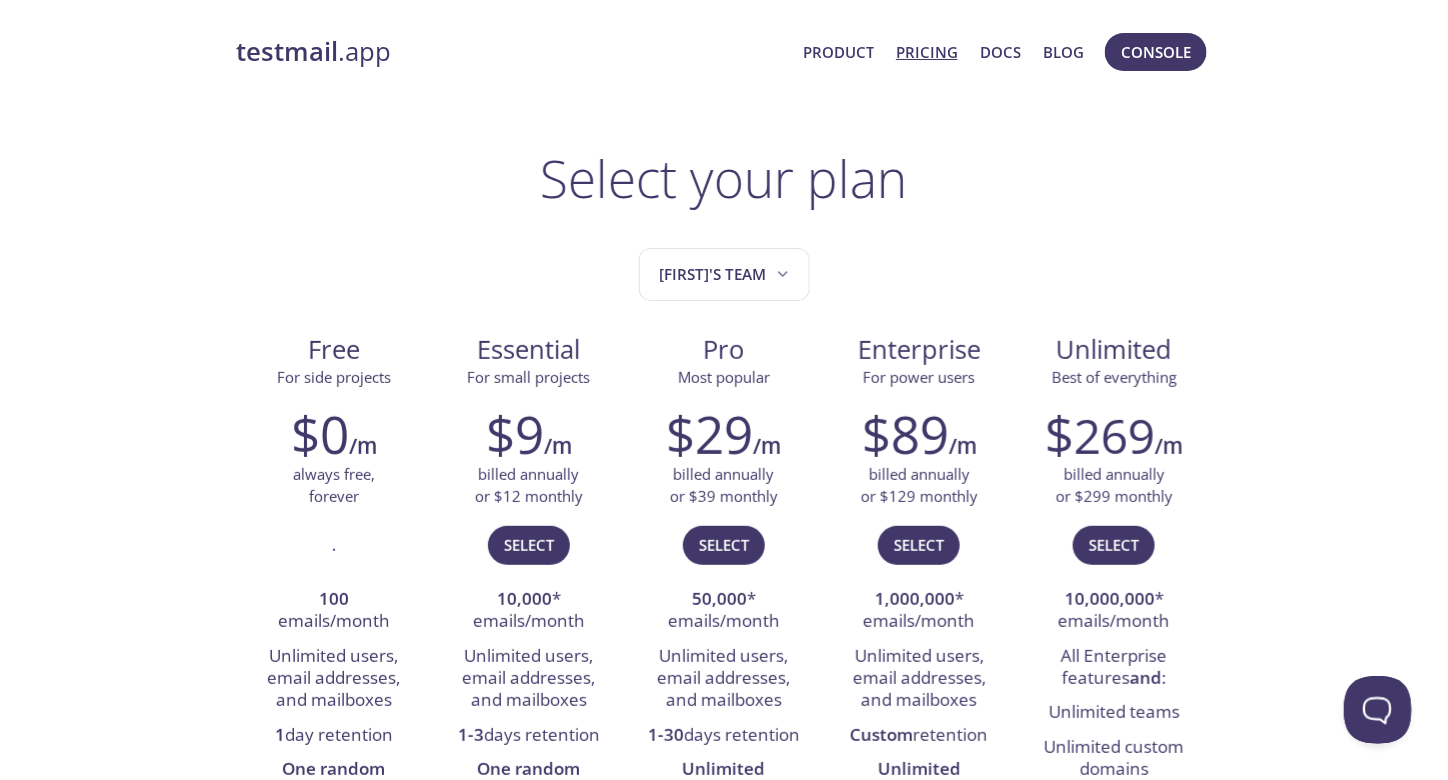 click at bounding box center [1373, 705] 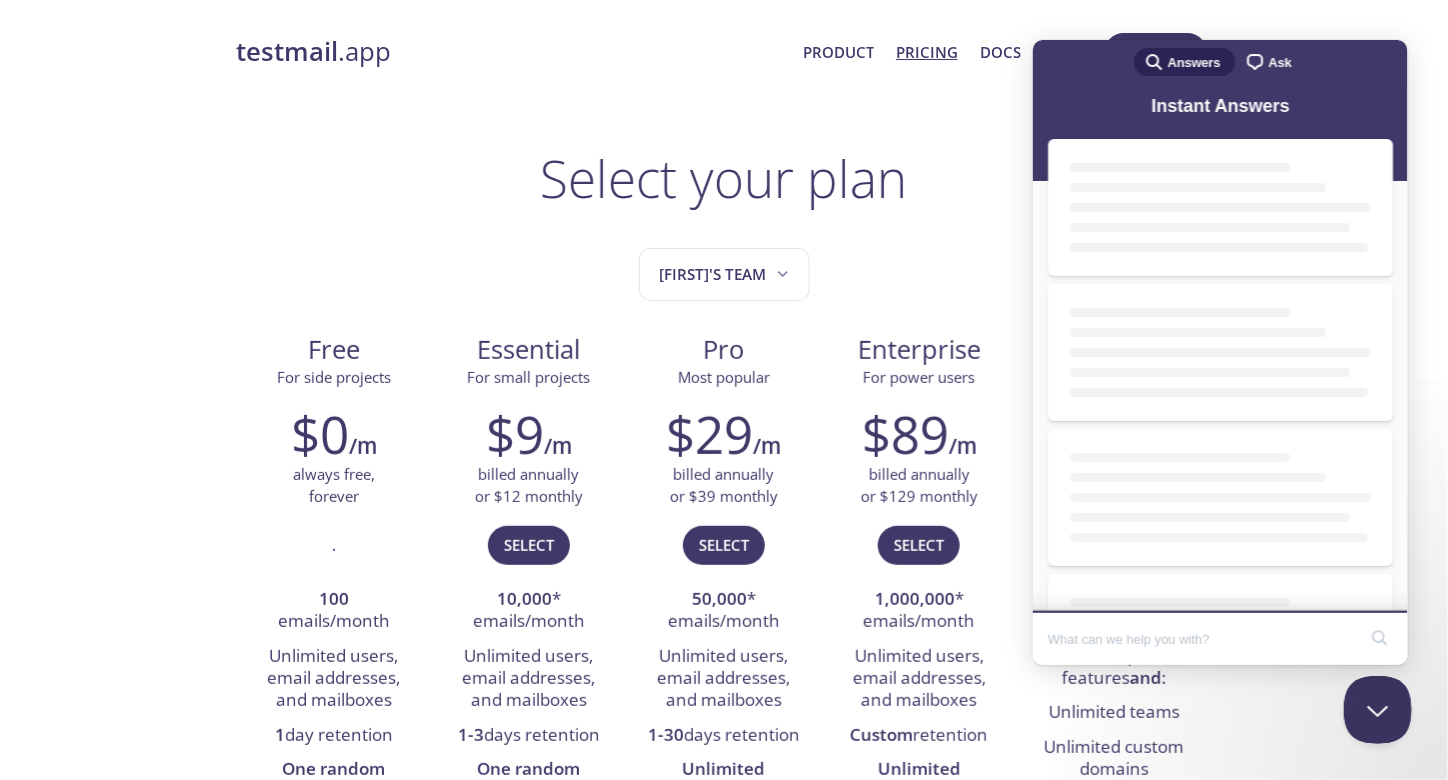 scroll, scrollTop: 0, scrollLeft: 0, axis: both 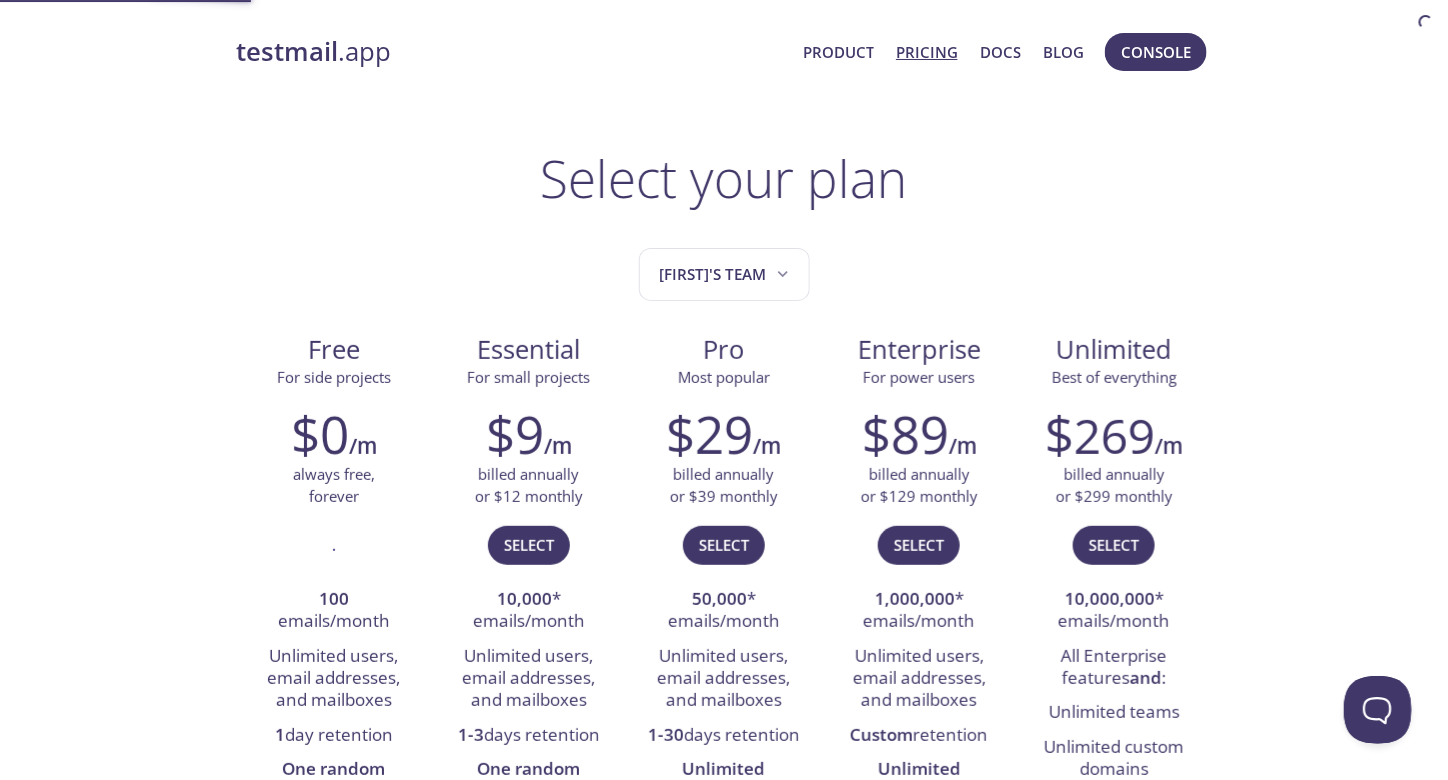 click at bounding box center (1373, 705) 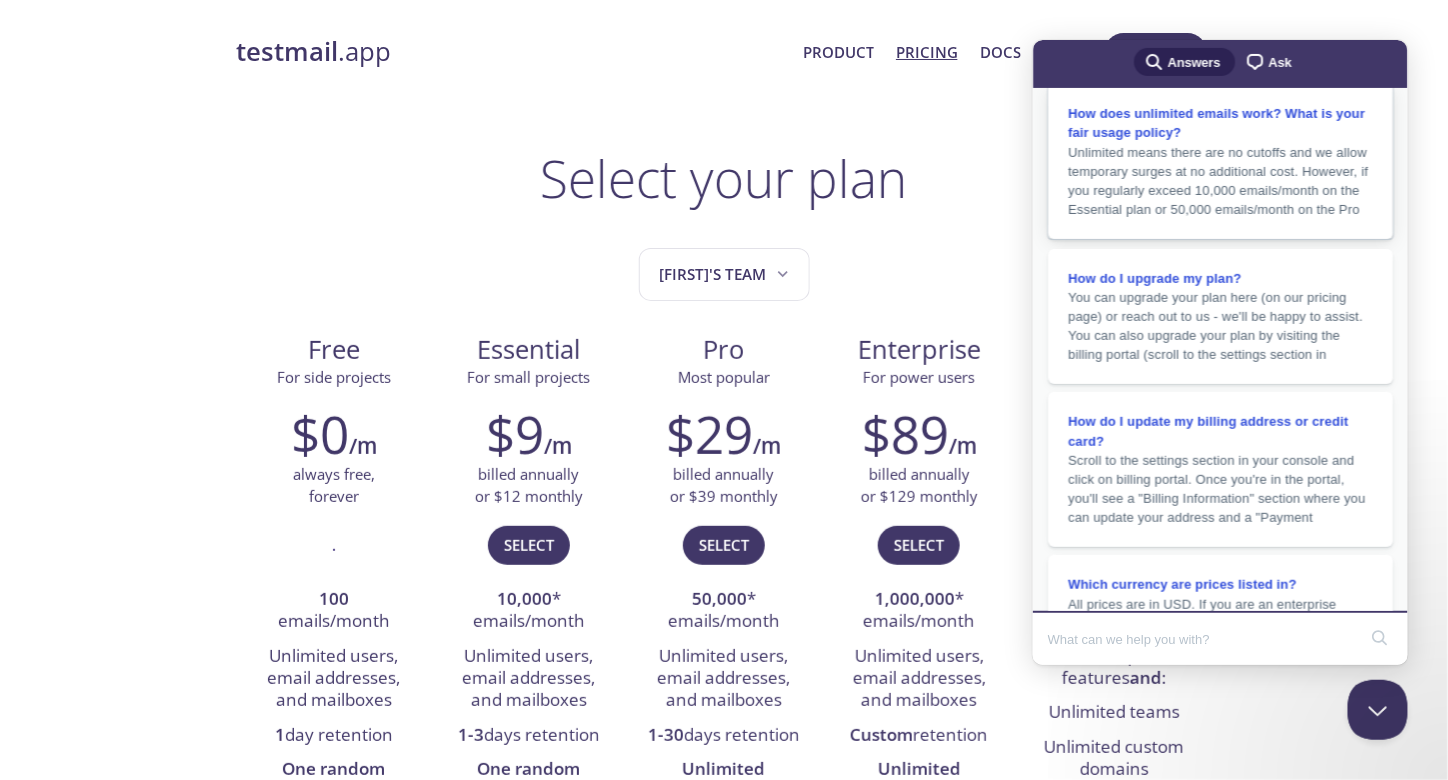 scroll, scrollTop: 315, scrollLeft: 0, axis: vertical 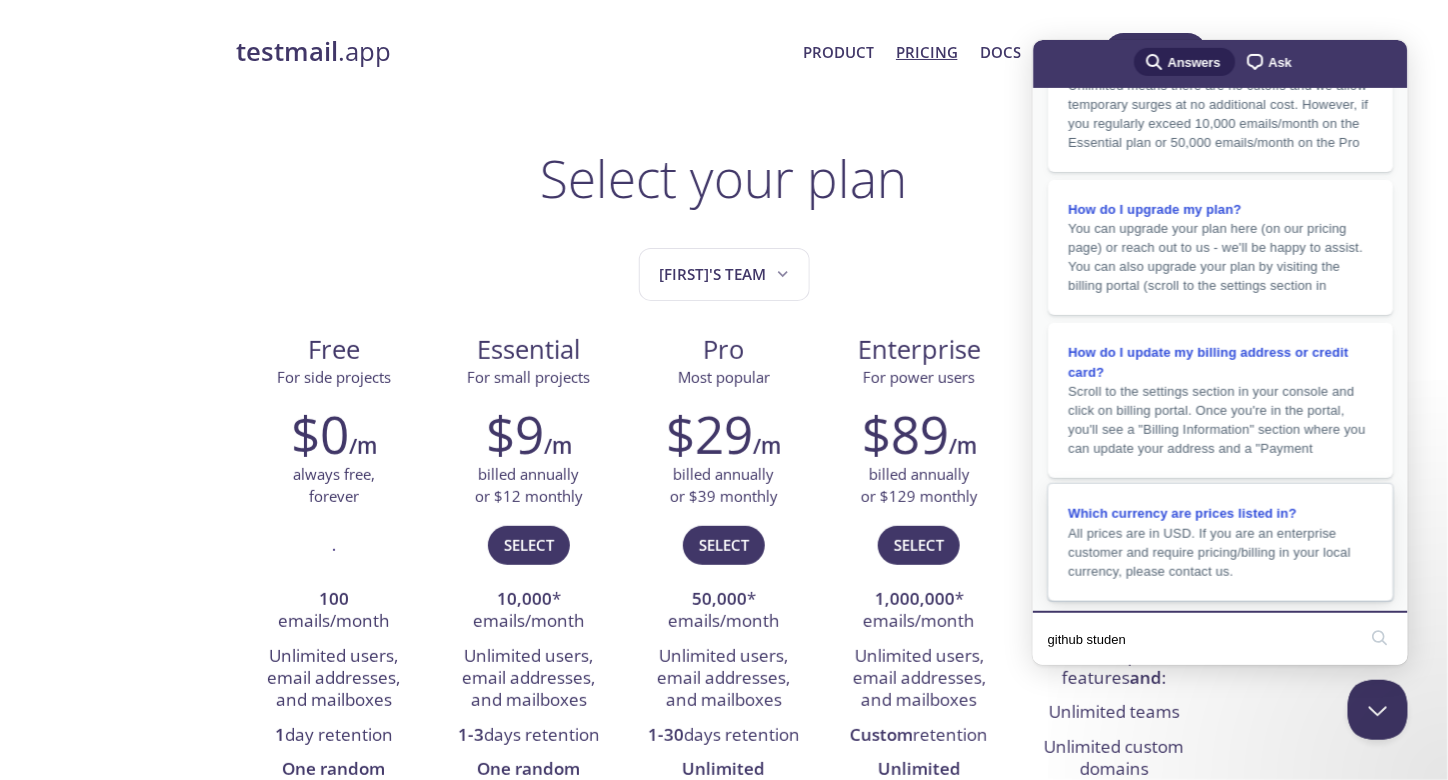 type on "github student" 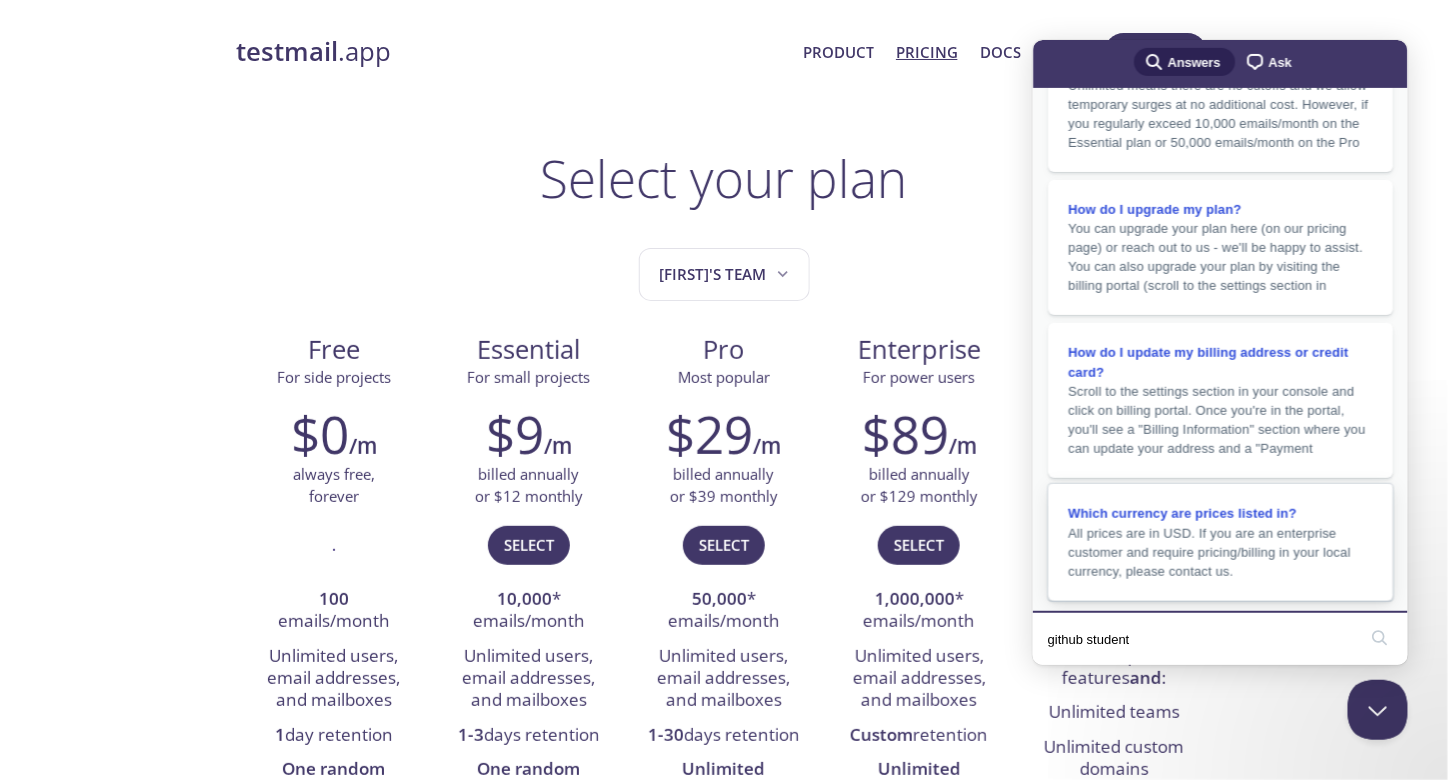 click on "search" at bounding box center (1379, 637) 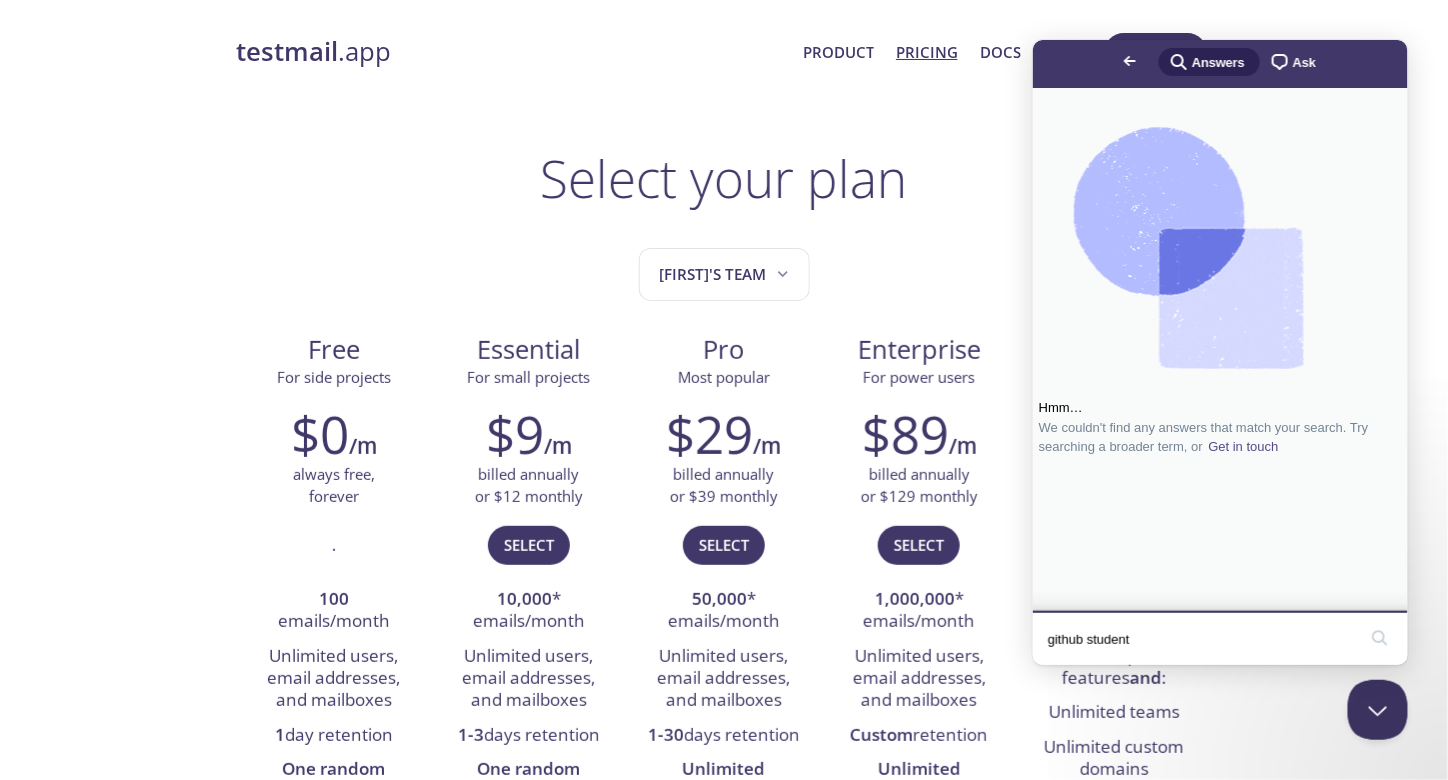 scroll, scrollTop: 0, scrollLeft: 0, axis: both 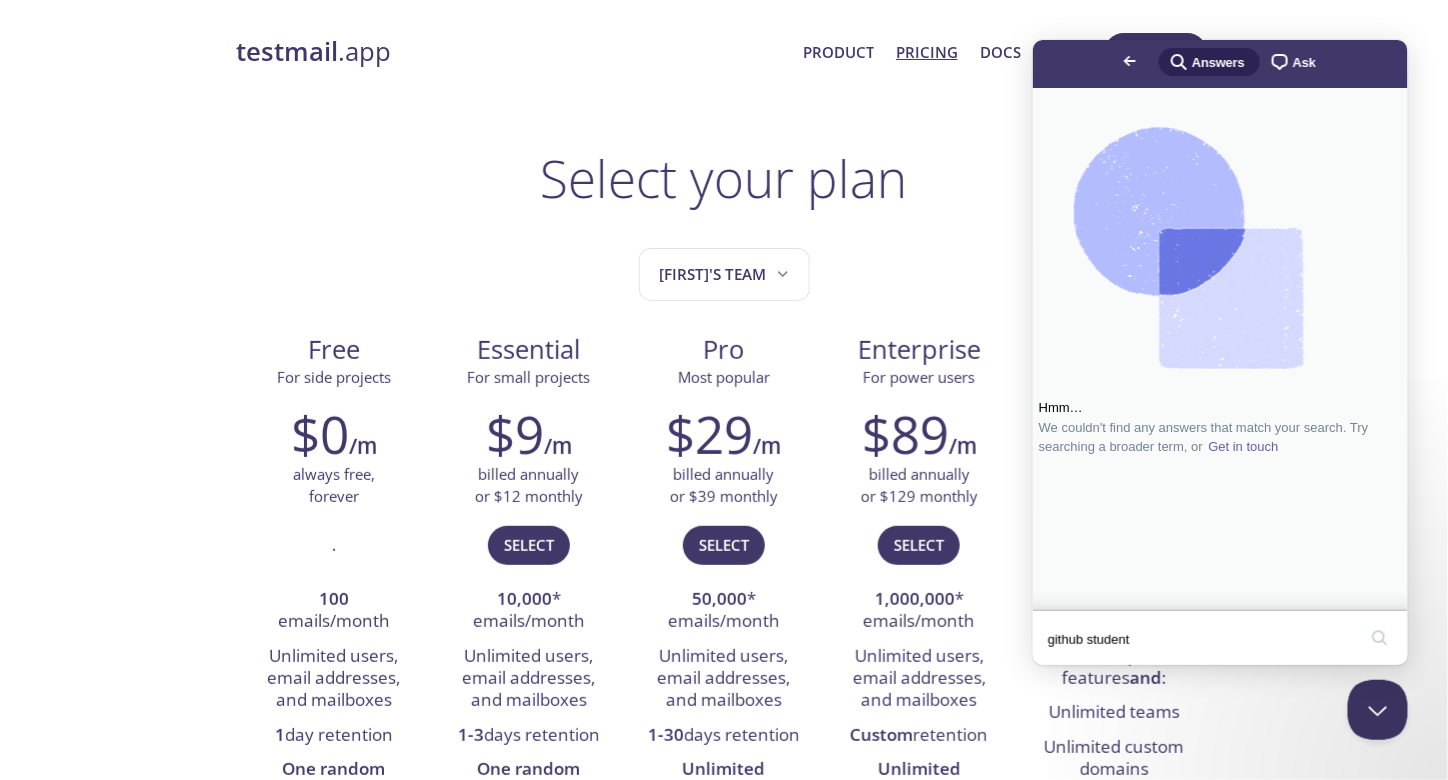click on "Get in touch" at bounding box center (1243, 446) 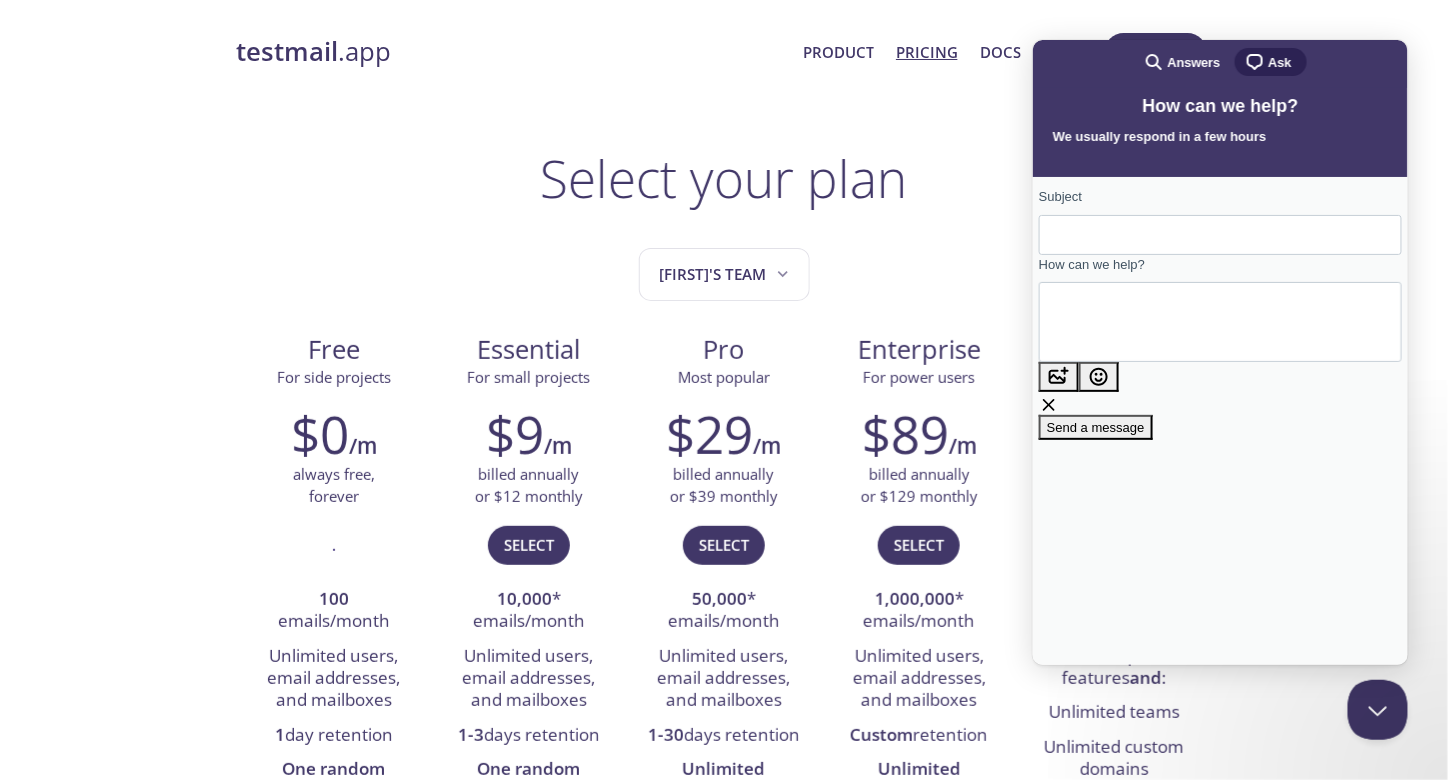 click on "Subject" at bounding box center (1219, 234) 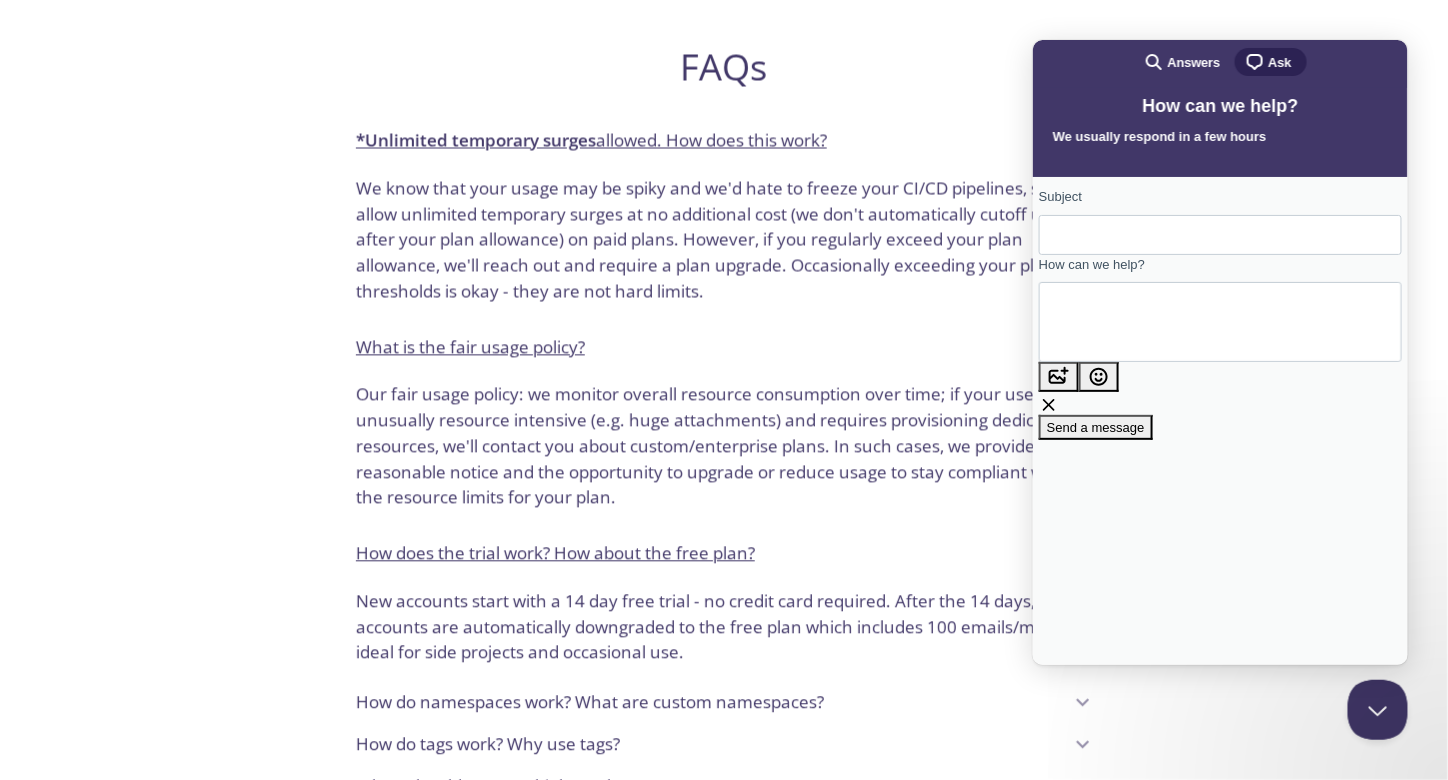 scroll, scrollTop: 1285, scrollLeft: 0, axis: vertical 